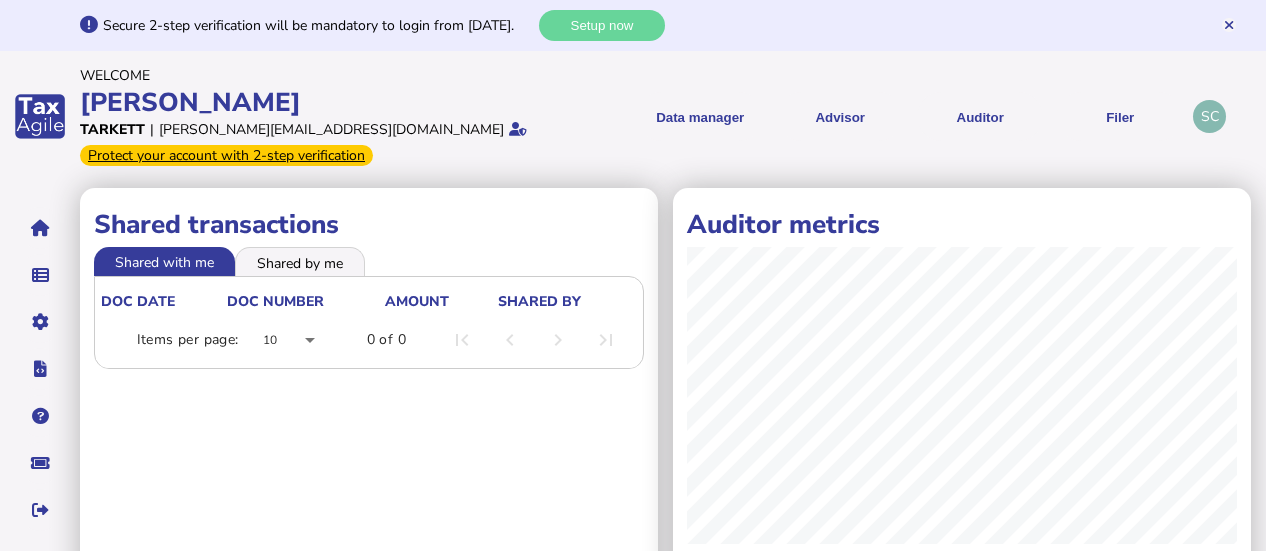 scroll, scrollTop: 0, scrollLeft: 0, axis: both 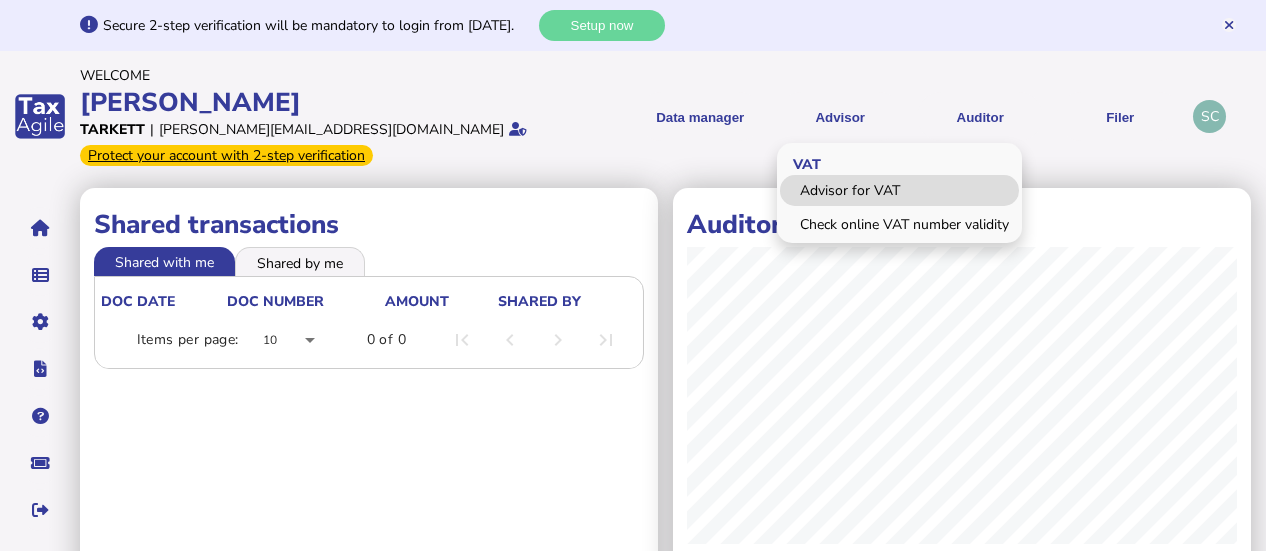 click on "Advisor for VAT" at bounding box center (899, 190) 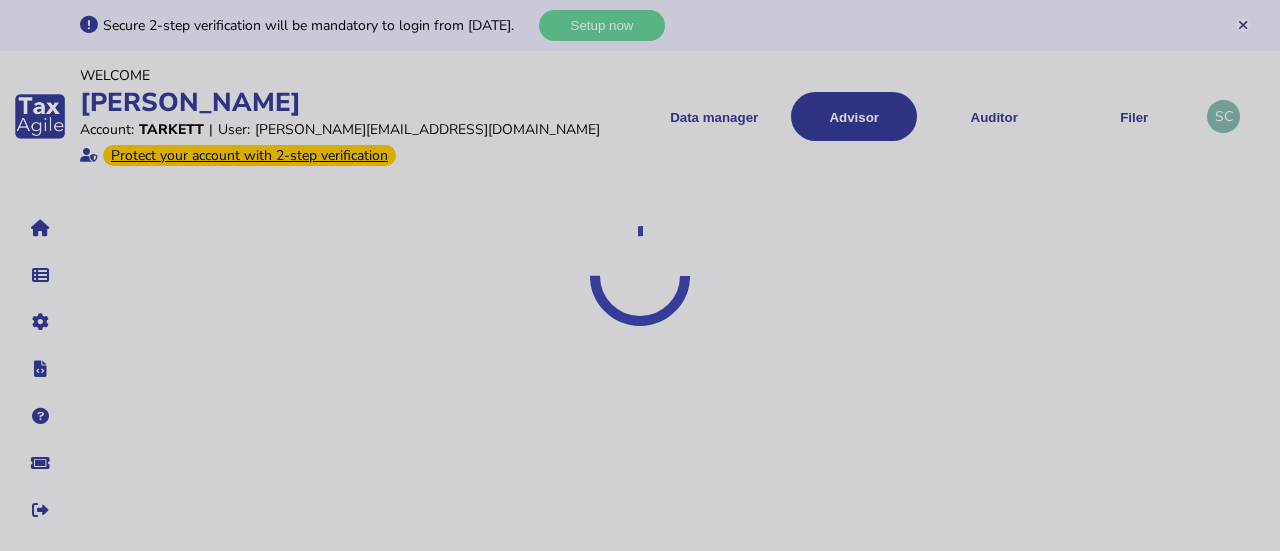 select on "*****" 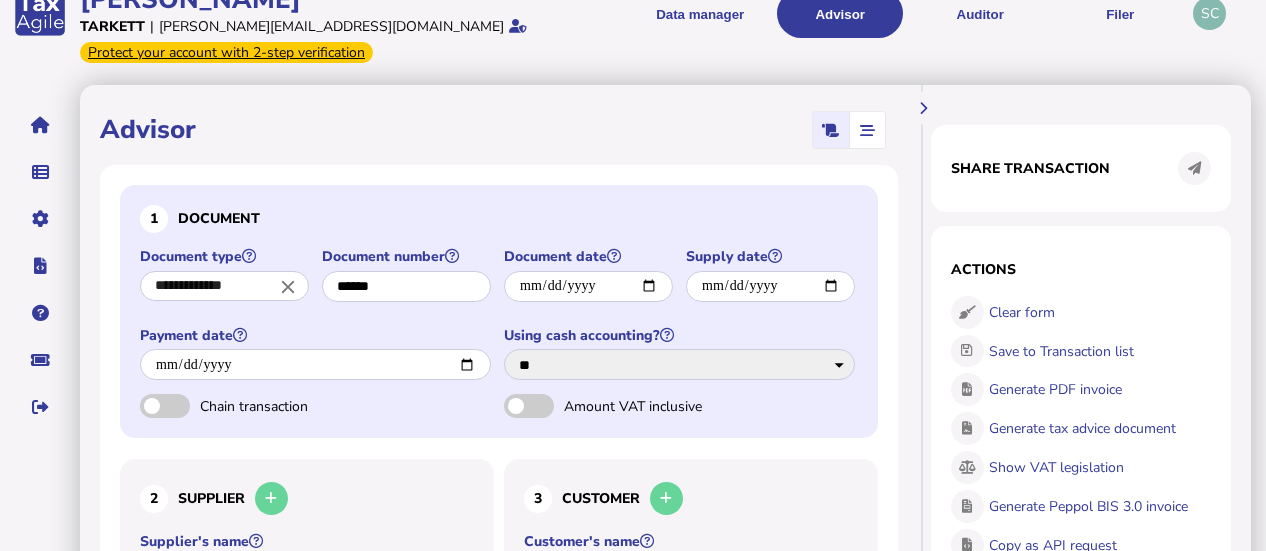 scroll, scrollTop: 300, scrollLeft: 0, axis: vertical 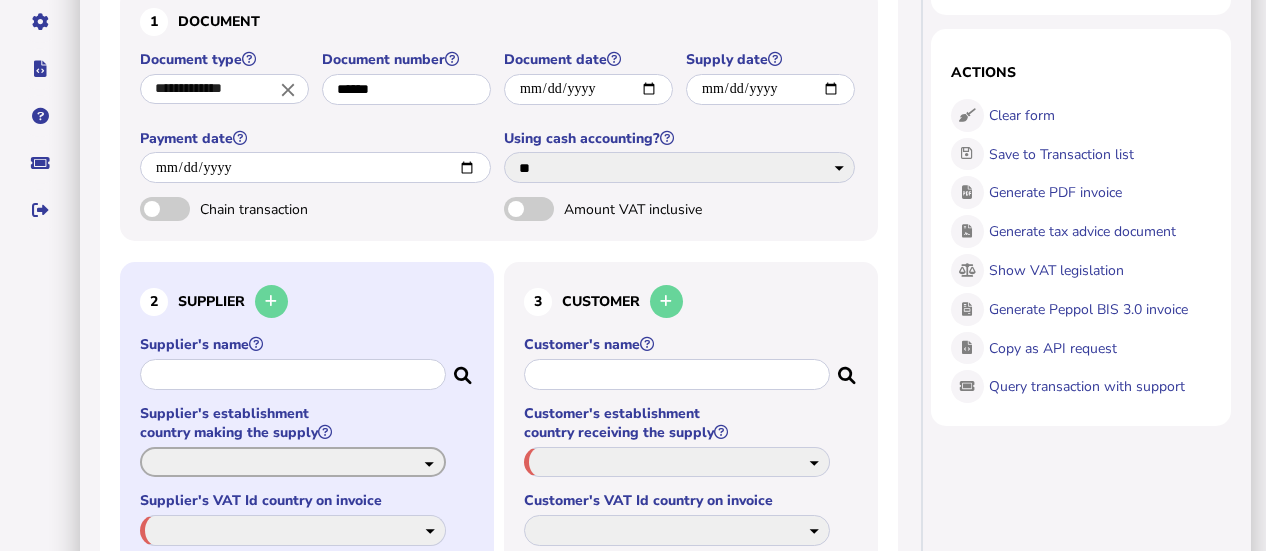 click on "**********" at bounding box center (293, 462) 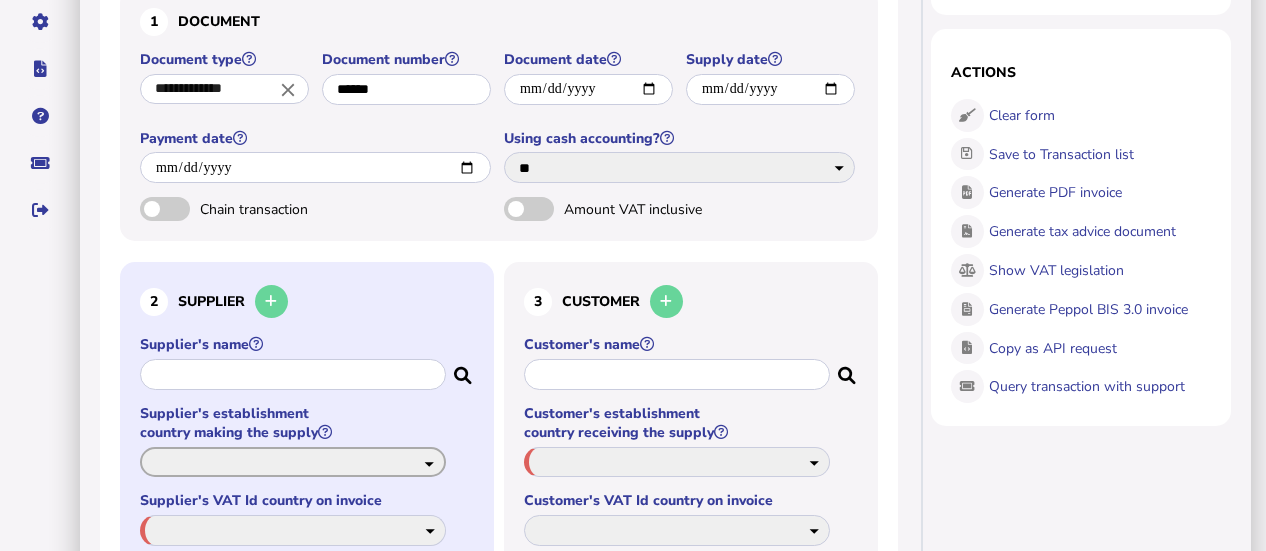 select on "**" 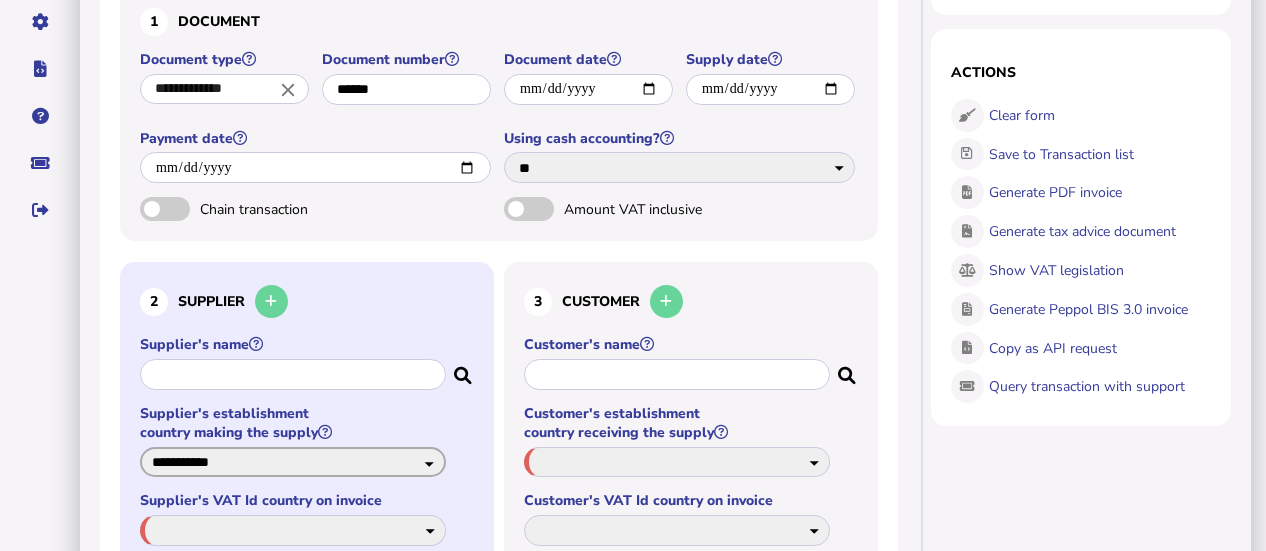 click on "**********" at bounding box center (293, 462) 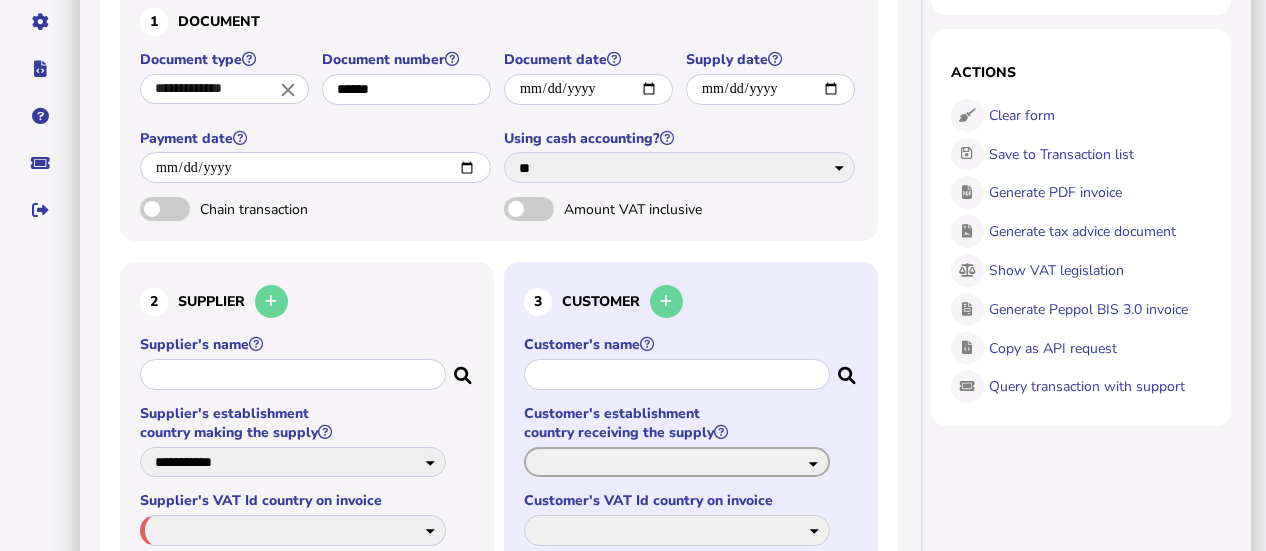 click on "**********" at bounding box center (677, 462) 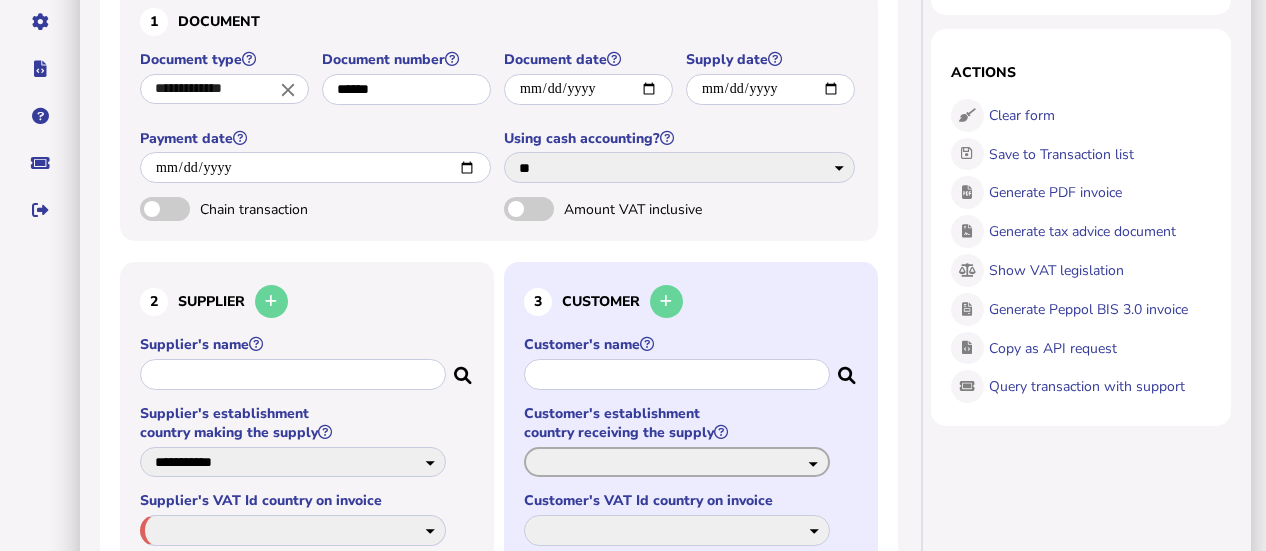 select on "**" 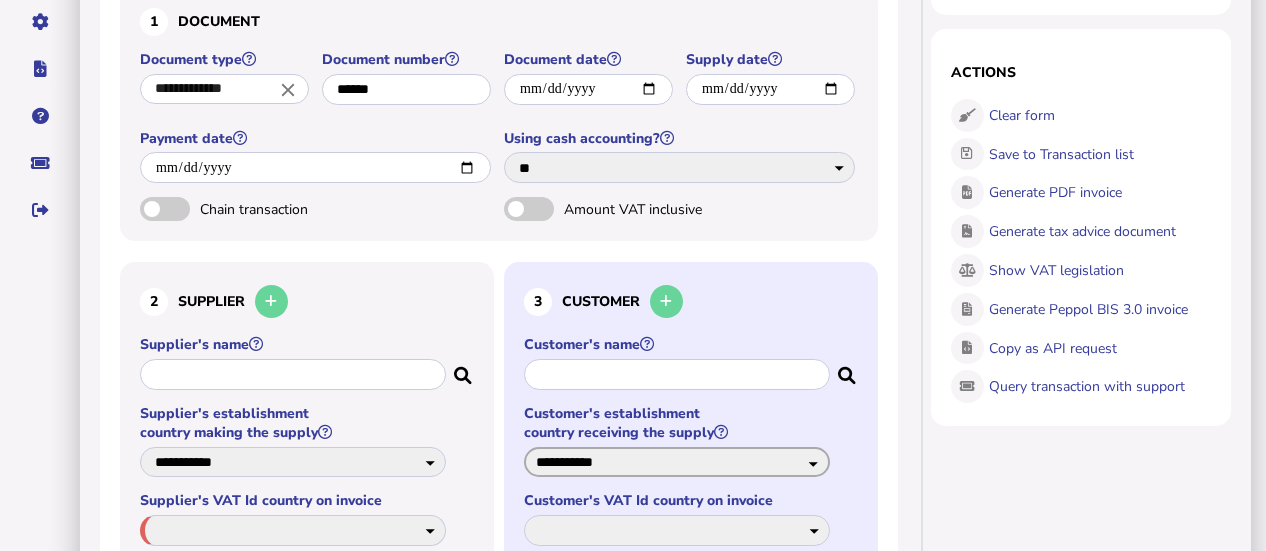click on "**********" at bounding box center [677, 462] 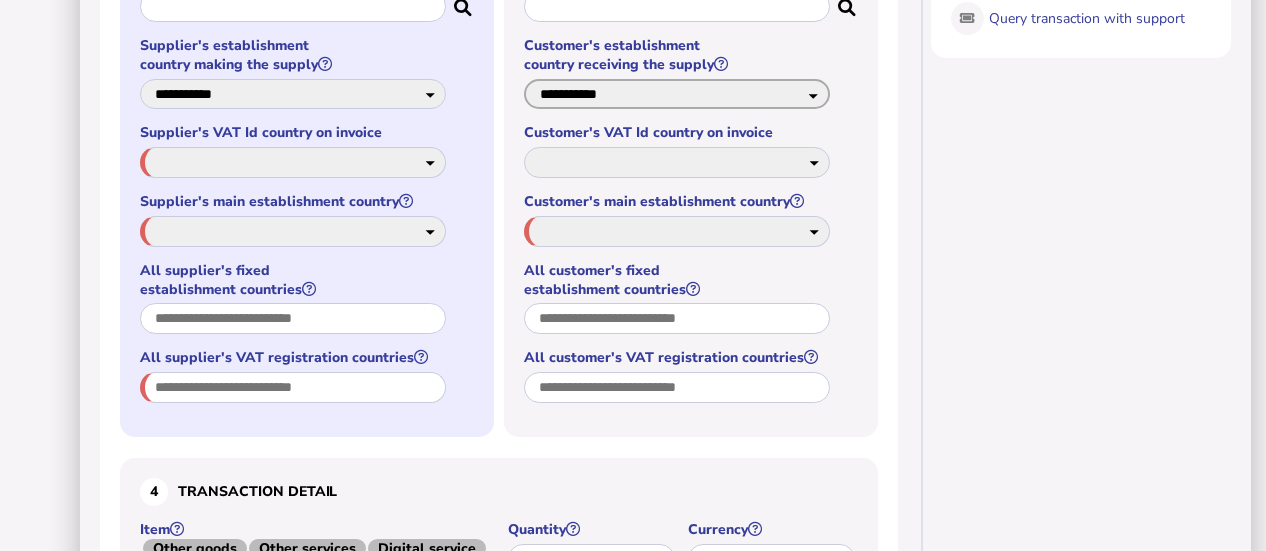 scroll, scrollTop: 700, scrollLeft: 0, axis: vertical 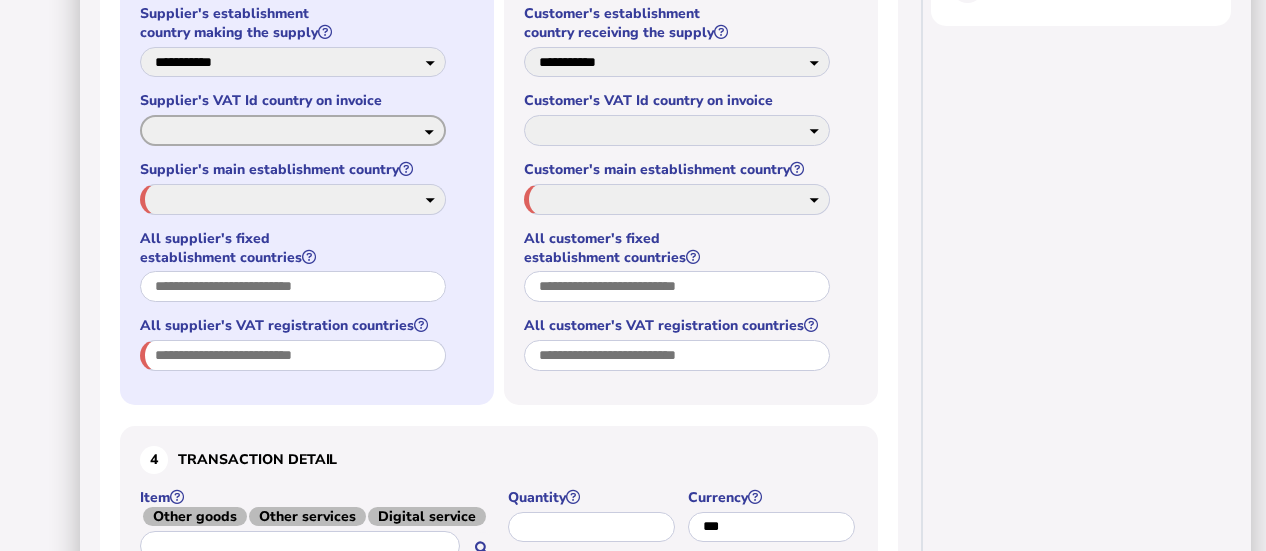 click on "**********" at bounding box center [293, 130] 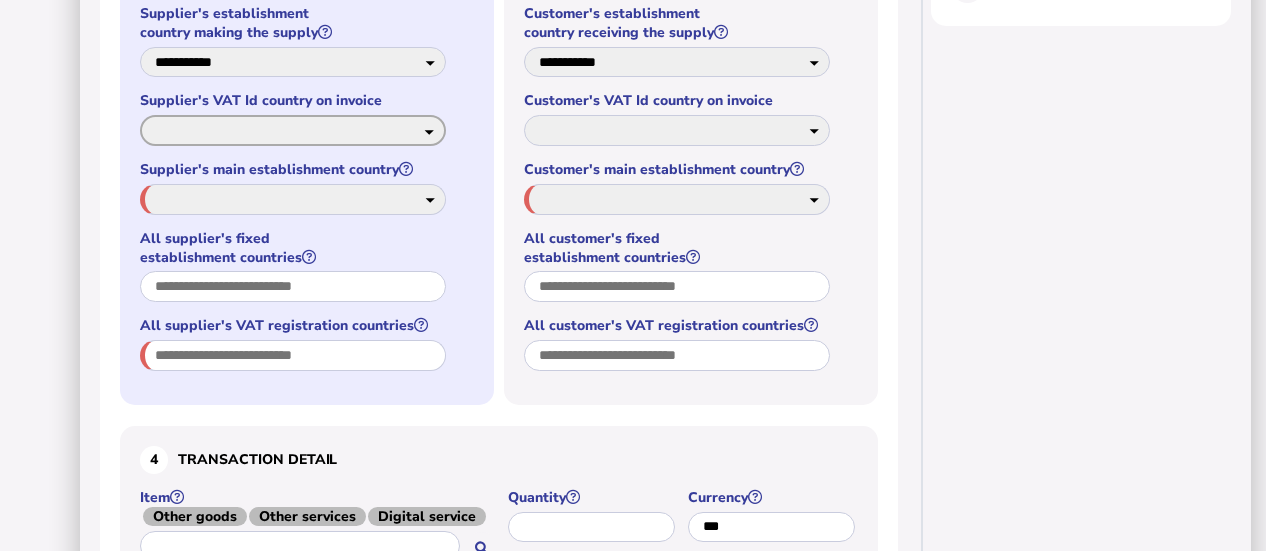 select on "**" 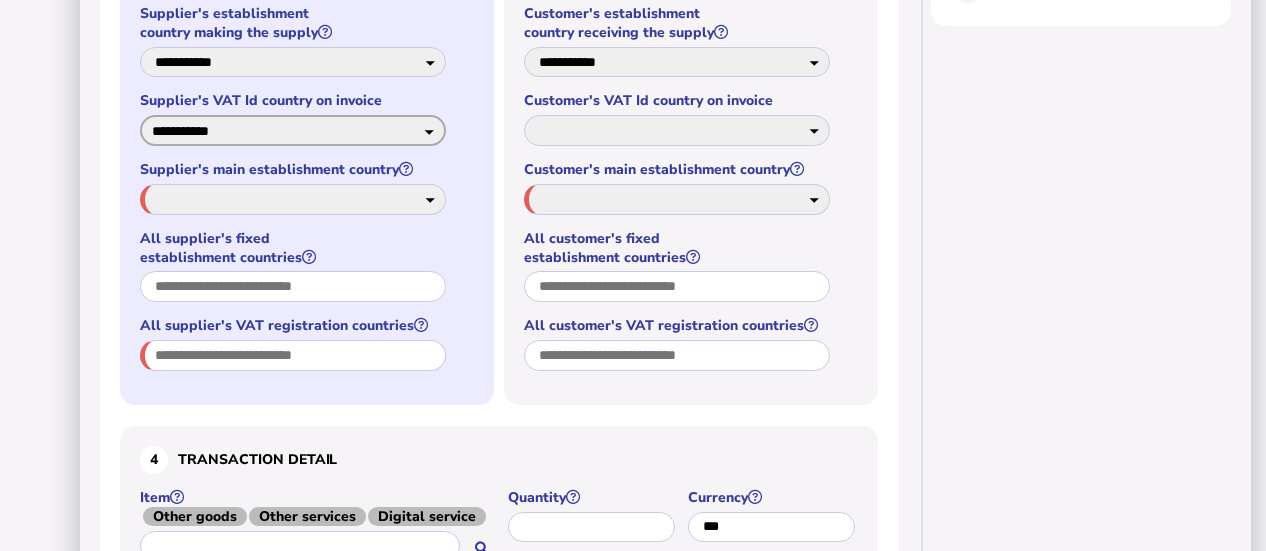 click on "**********" at bounding box center (293, 130) 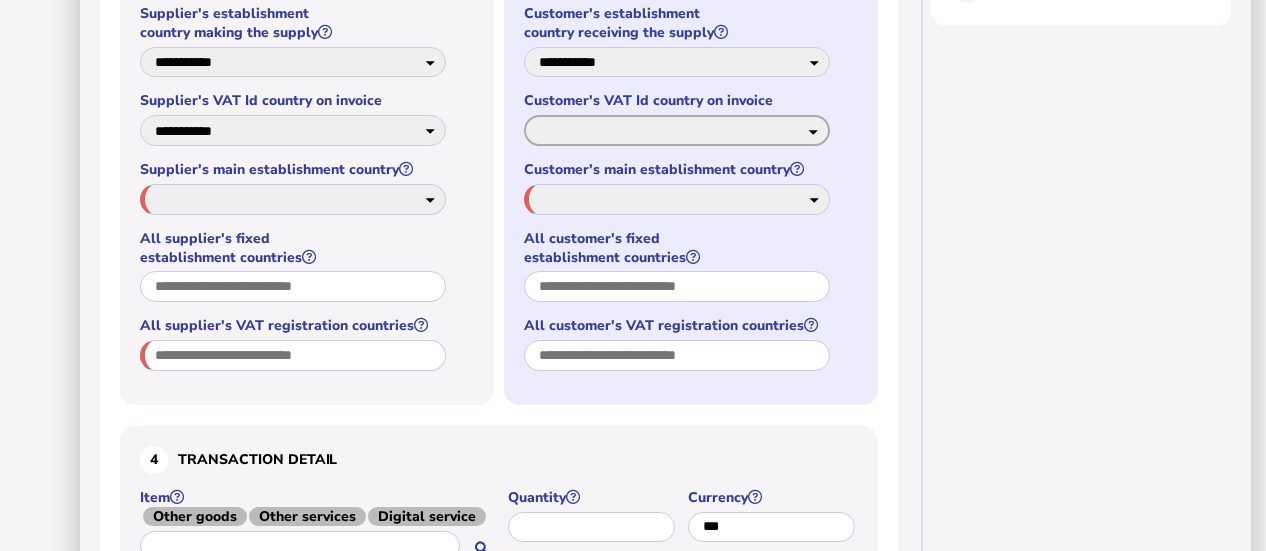 click on "**********" at bounding box center (677, 130) 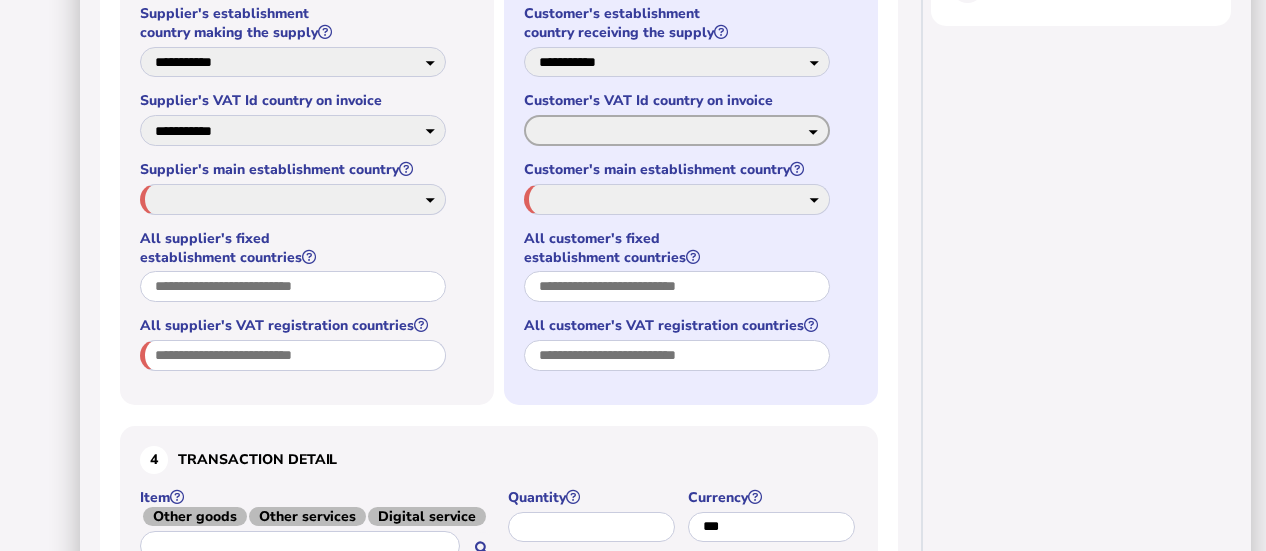 select on "**" 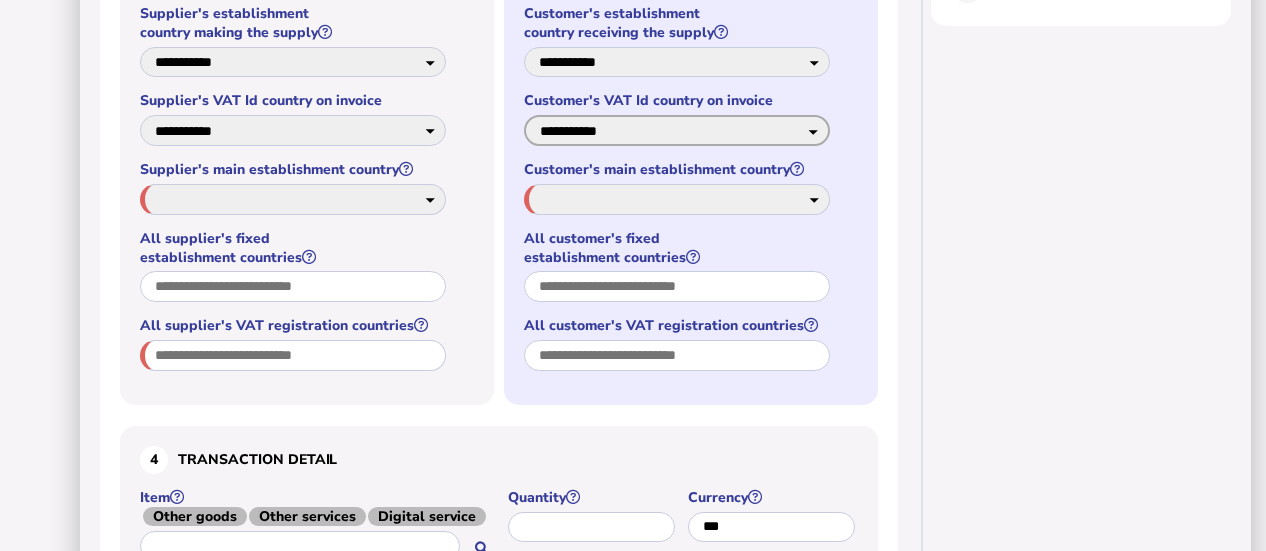 click on "**********" at bounding box center [677, 130] 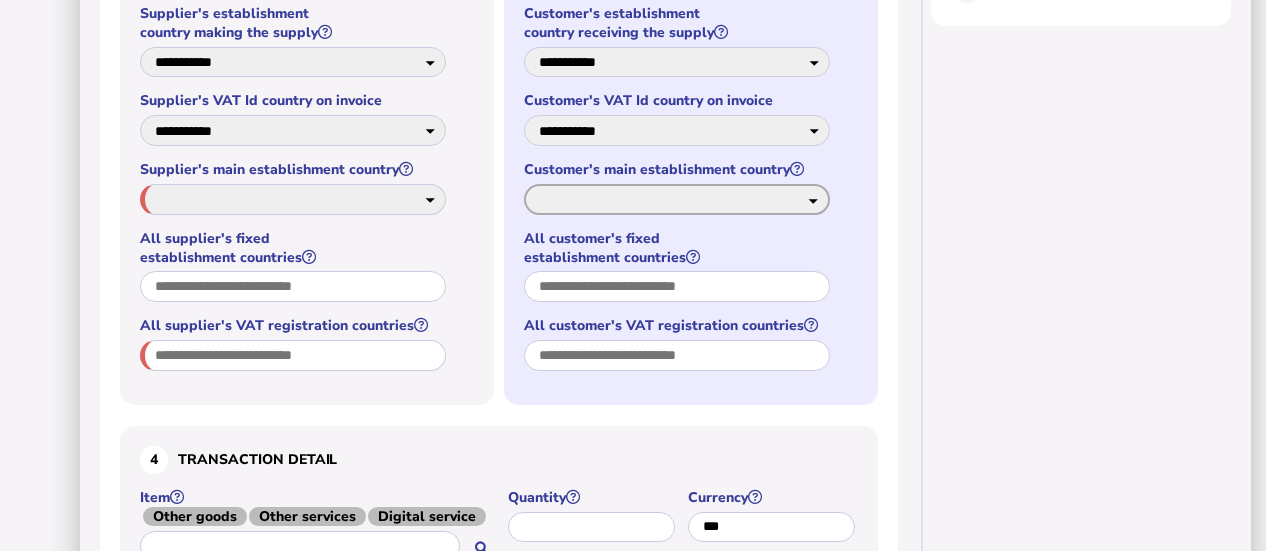 click on "**********" at bounding box center (677, 199) 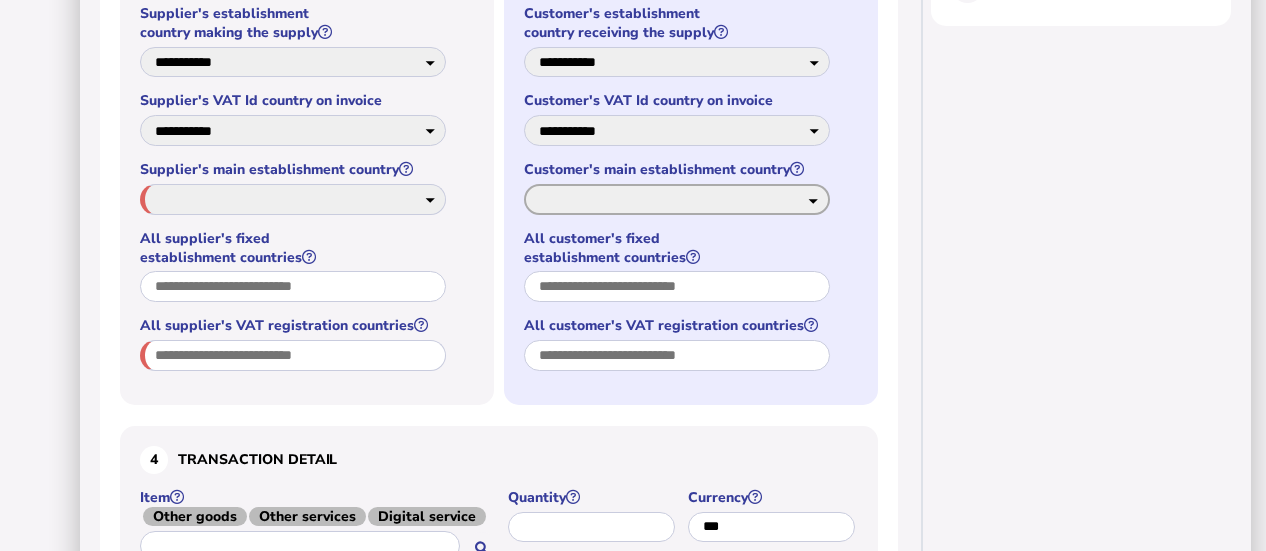 select on "**" 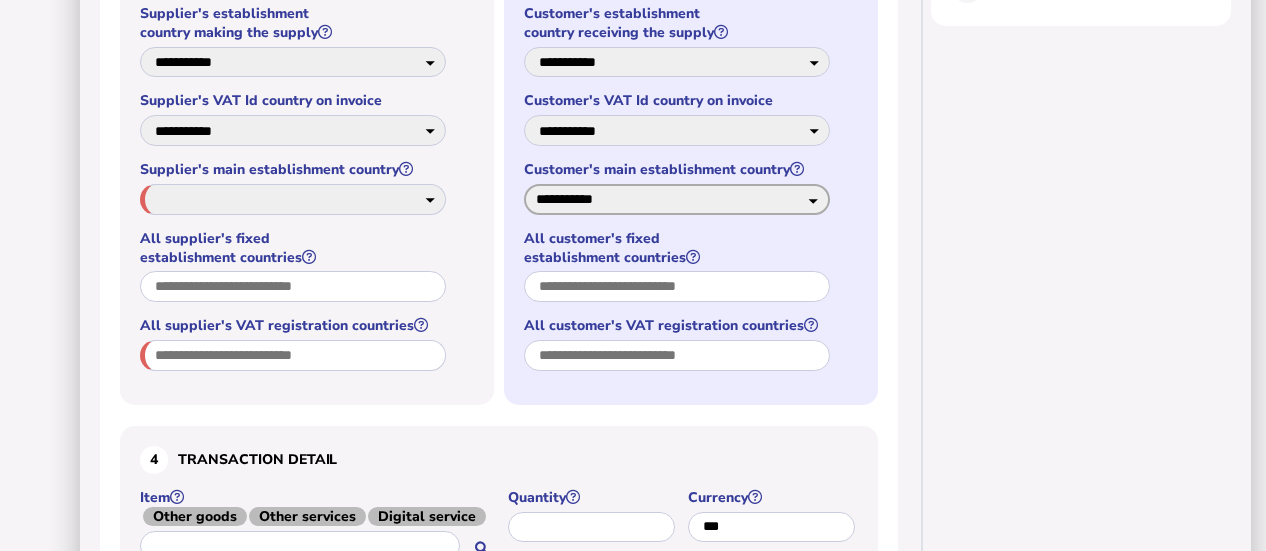 click on "**********" at bounding box center [677, 199] 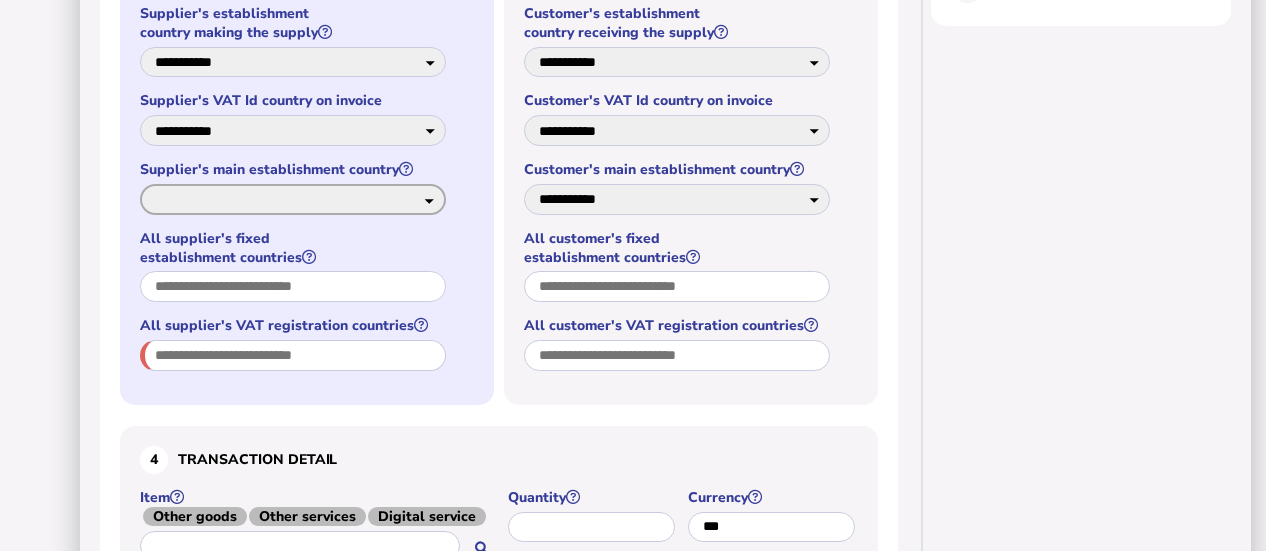 click on "**********" at bounding box center (293, 199) 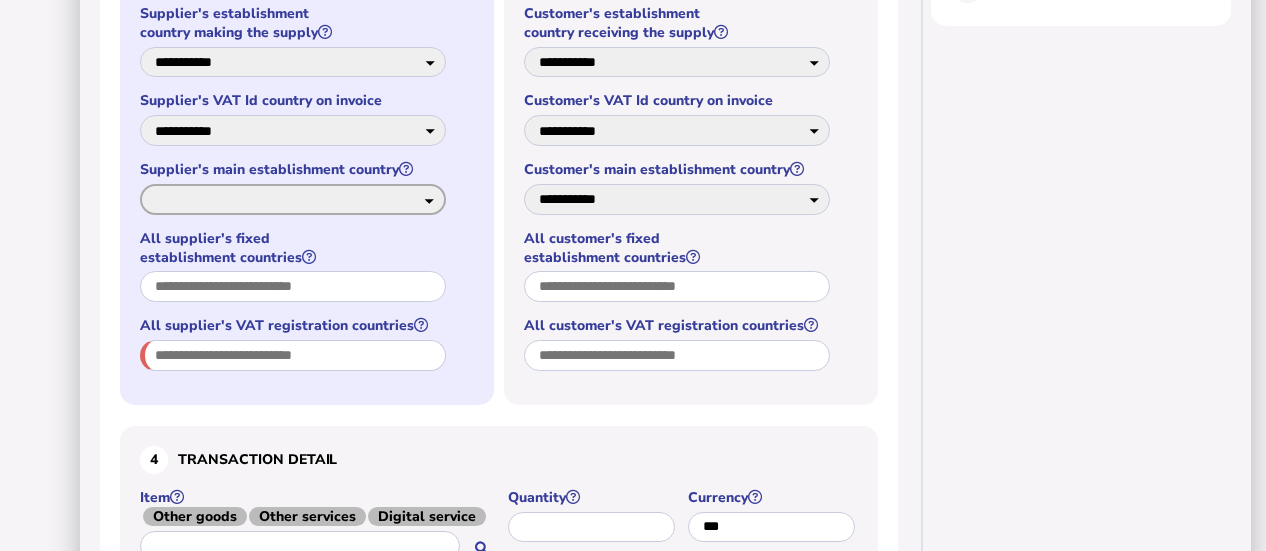 select on "**" 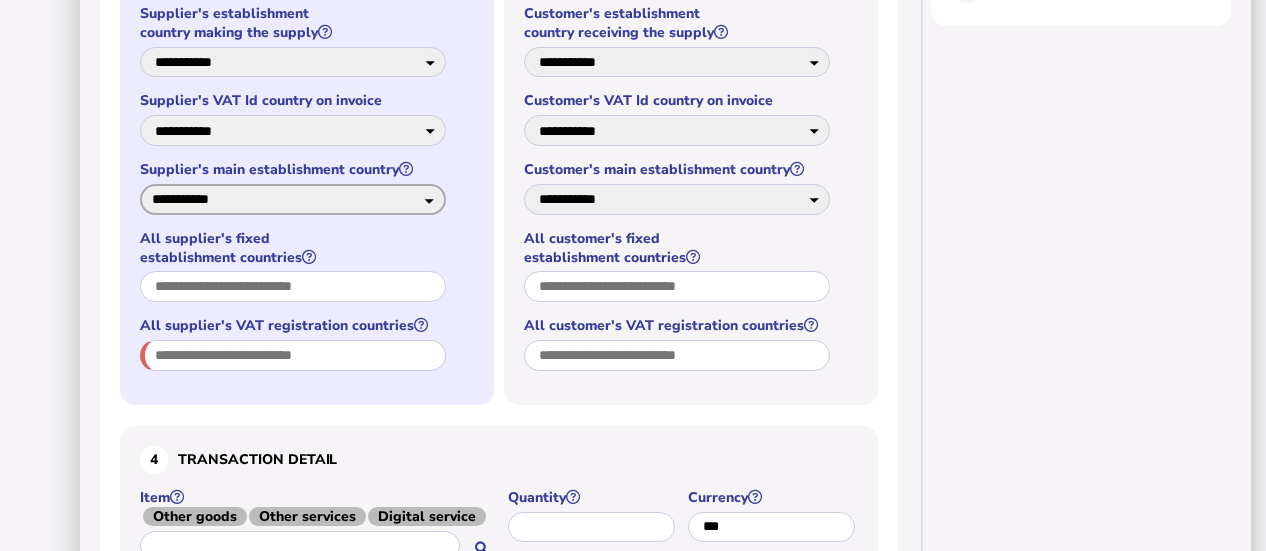 click on "**********" at bounding box center (293, 199) 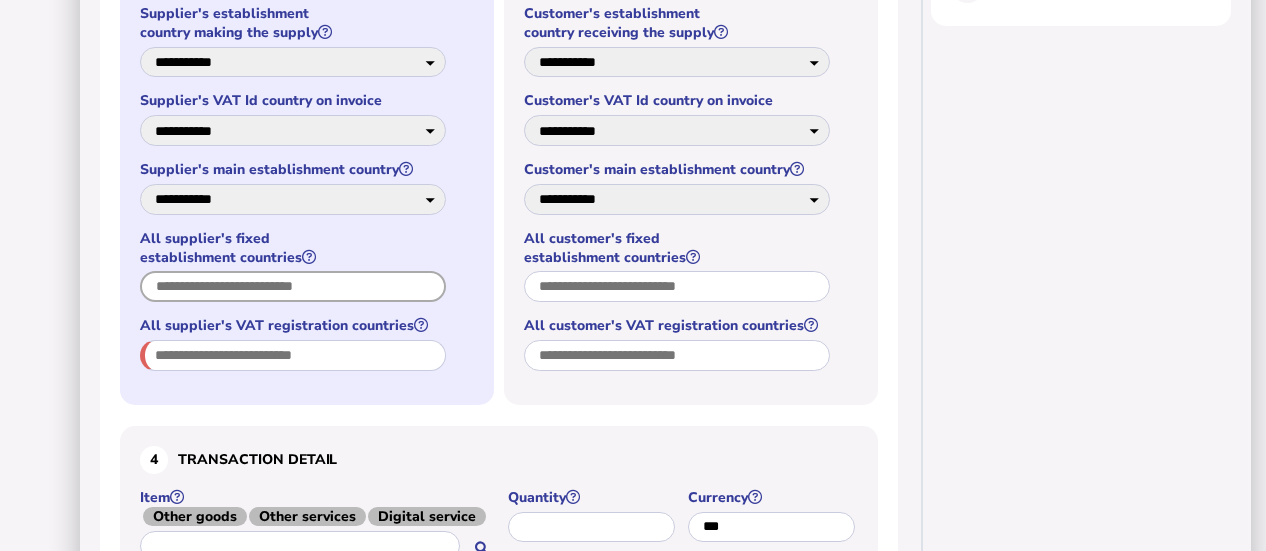 click at bounding box center [293, 286] 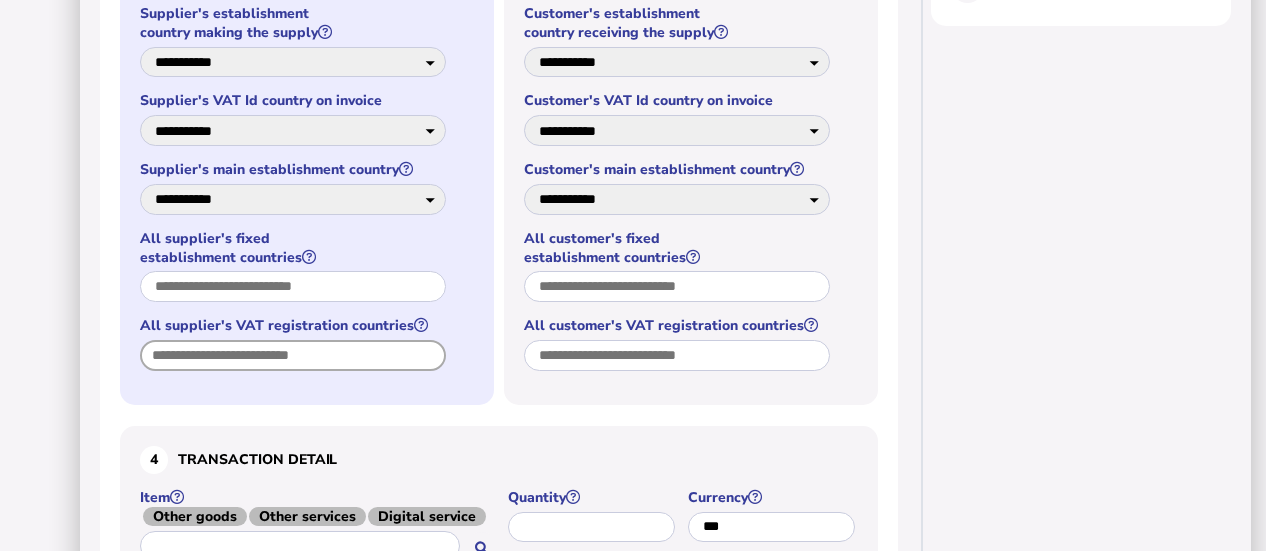 click at bounding box center [293, 355] 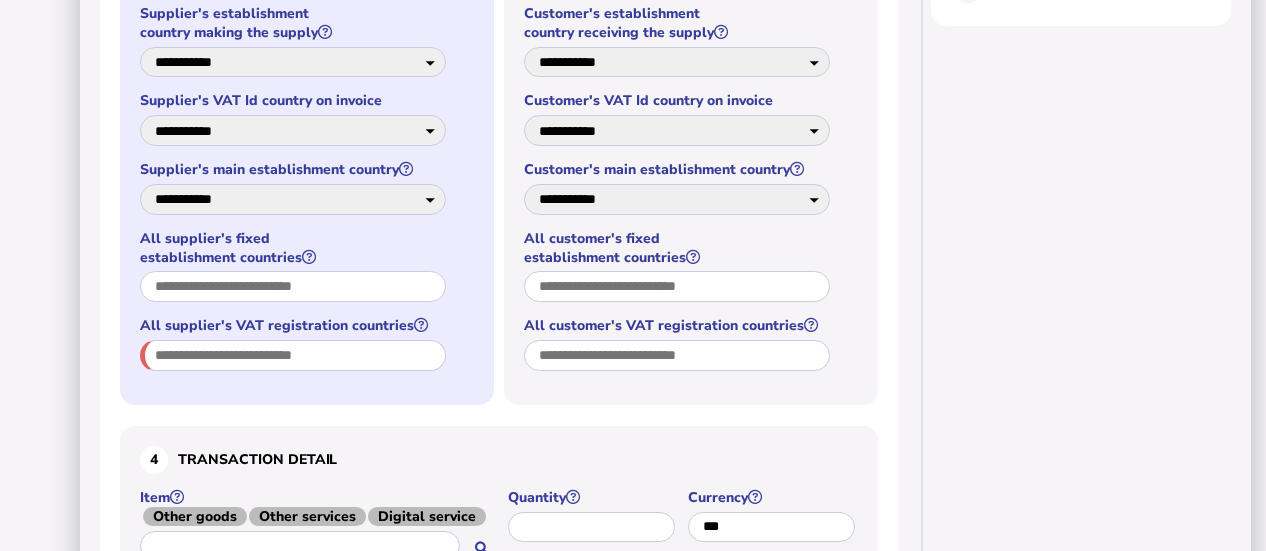 click on "**********" at bounding box center [307, 133] 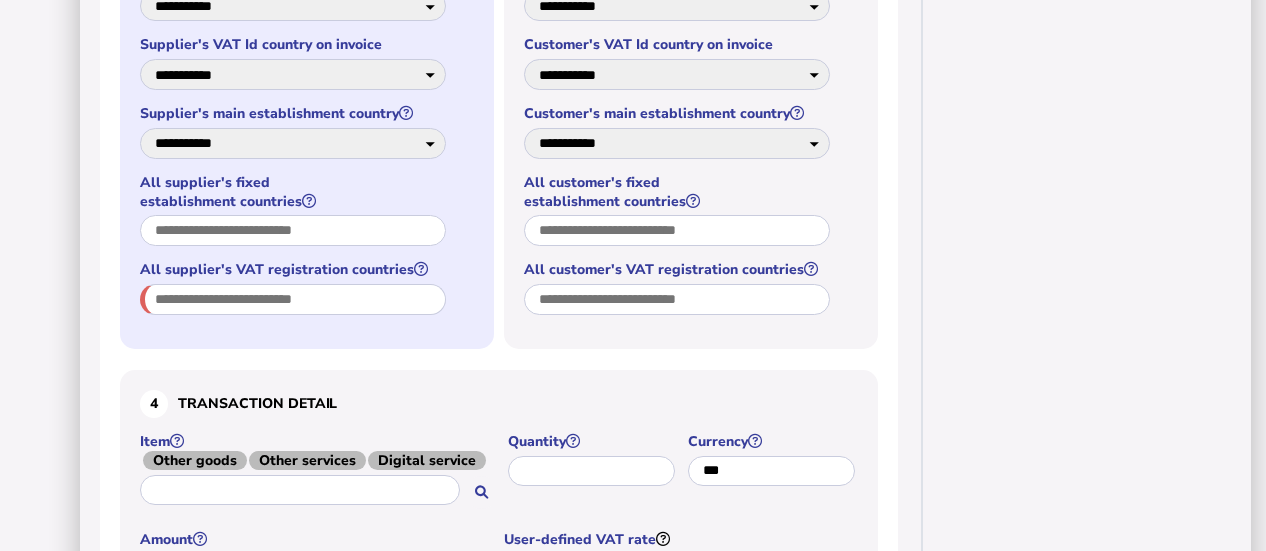 scroll, scrollTop: 900, scrollLeft: 0, axis: vertical 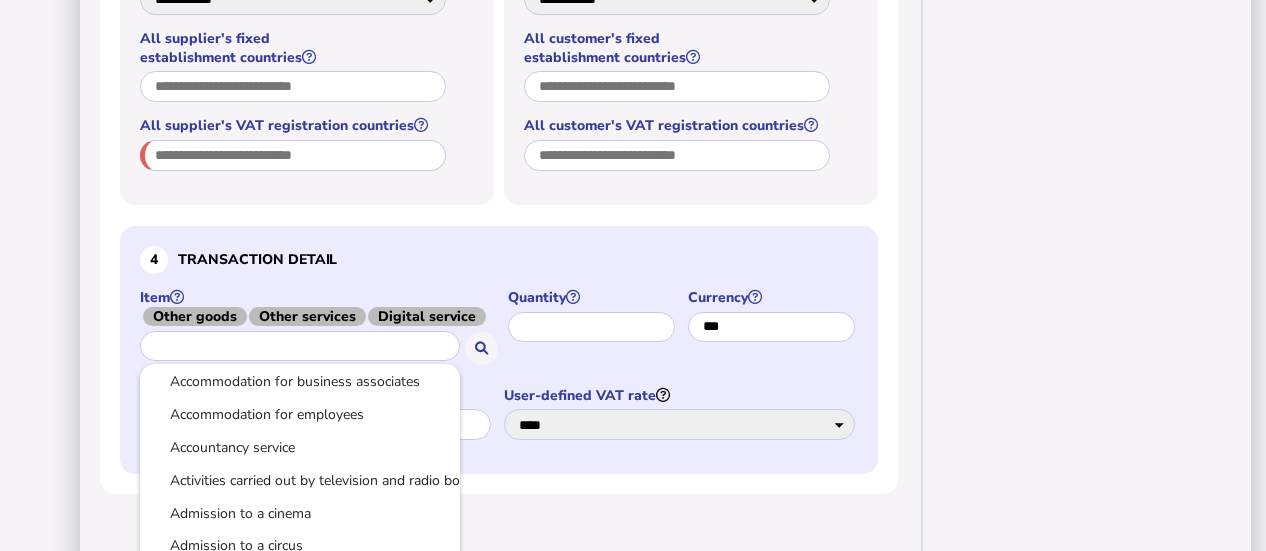 click at bounding box center [300, 346] 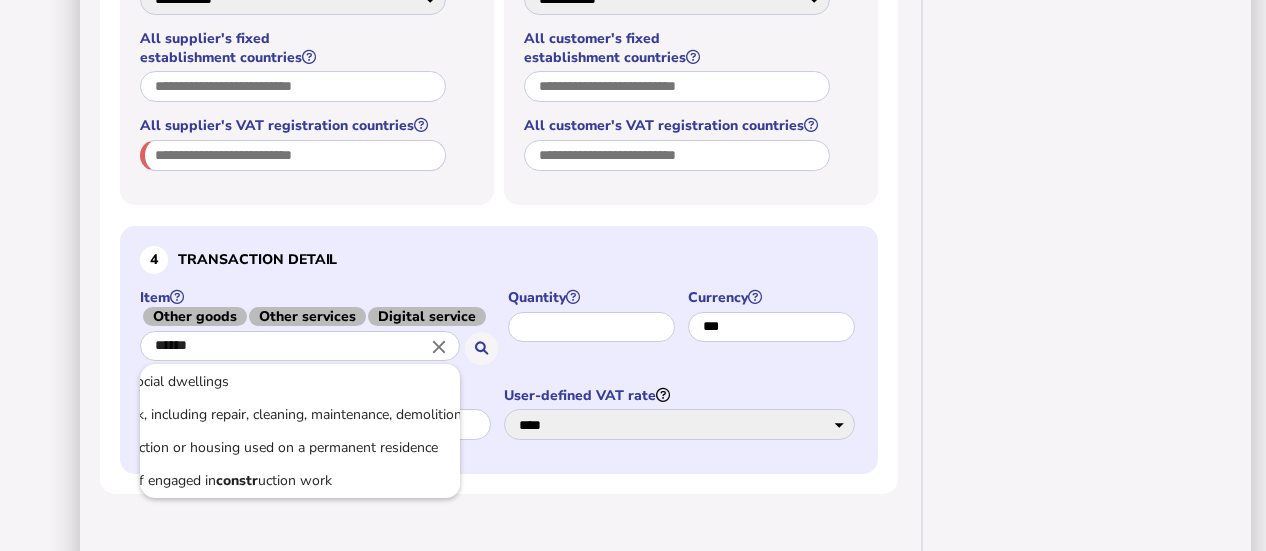 scroll, scrollTop: 0, scrollLeft: 151, axis: horizontal 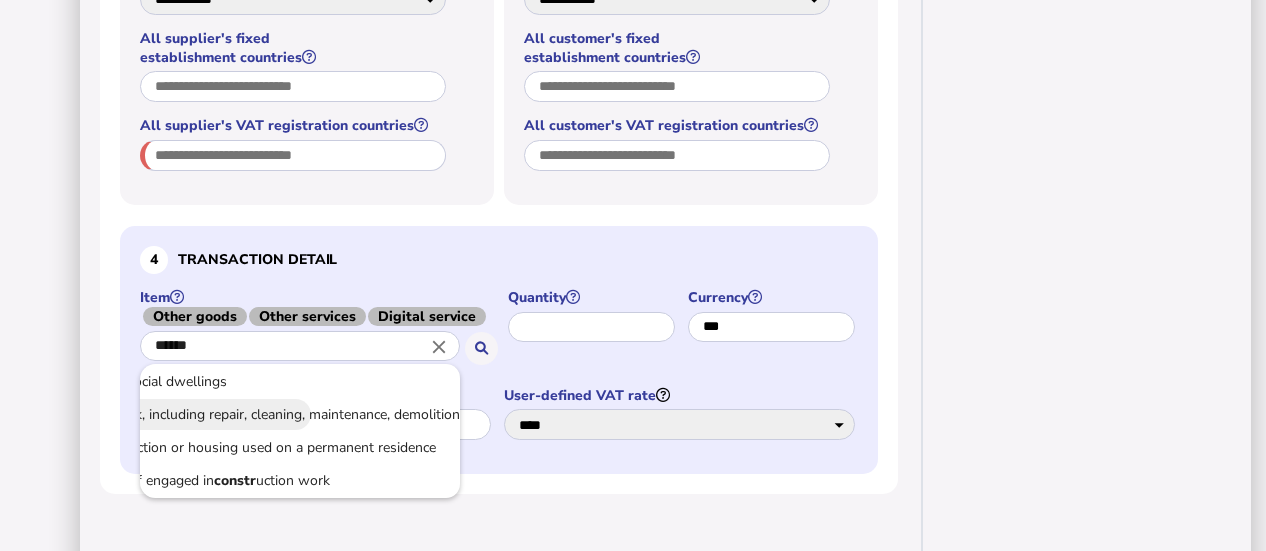 click on "Constr uction work, including repair, cleaning, maintenance, demolition" at bounding box center [153, 414] 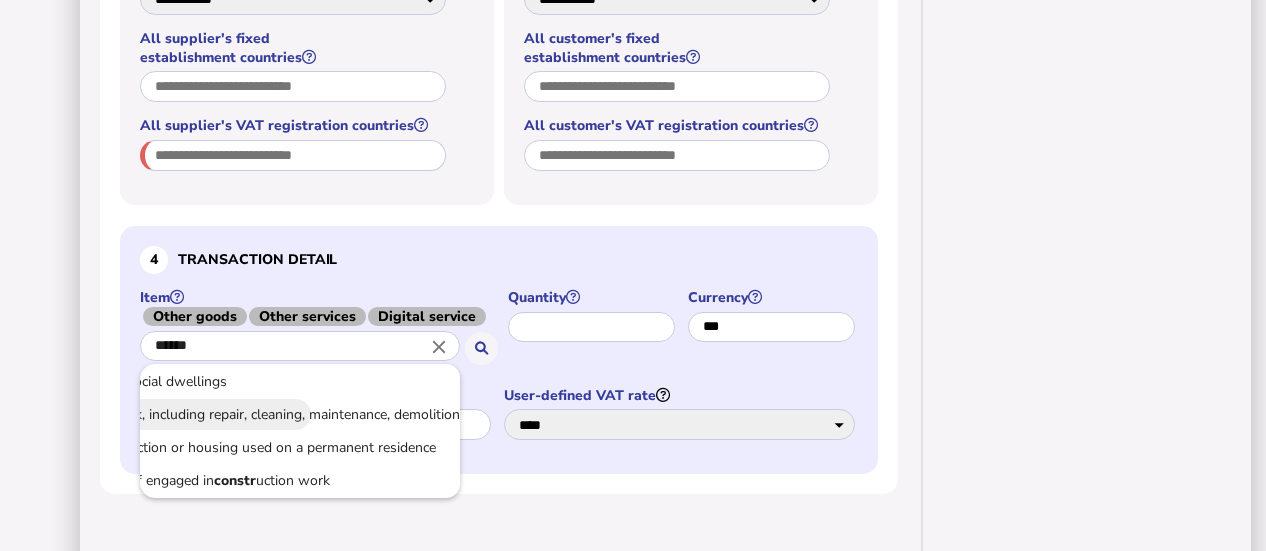 type on "**********" 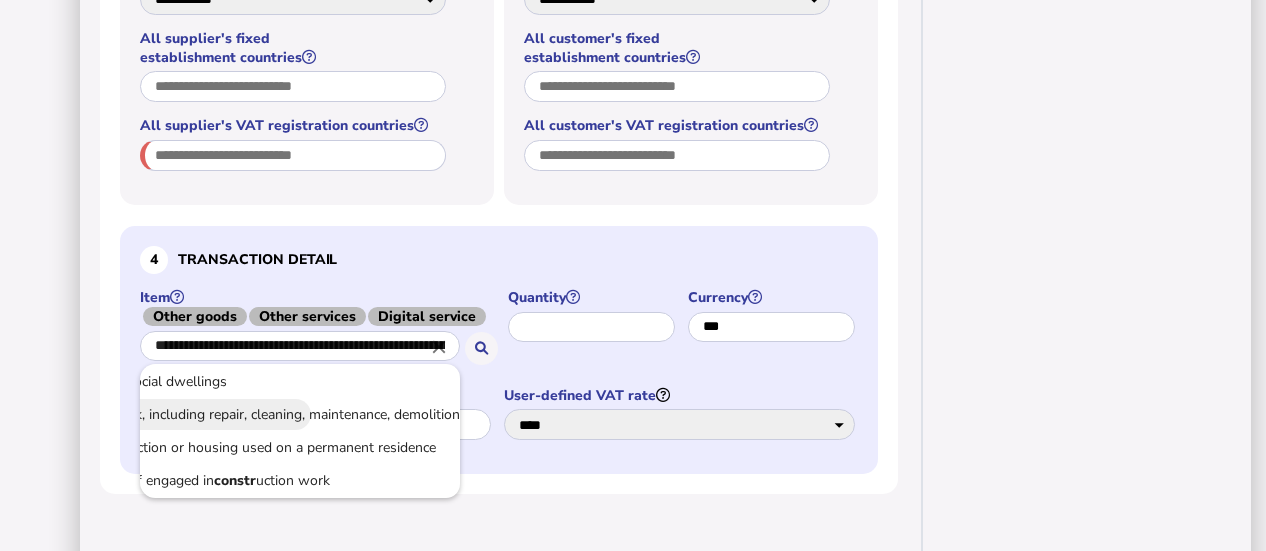 scroll, scrollTop: 0, scrollLeft: 0, axis: both 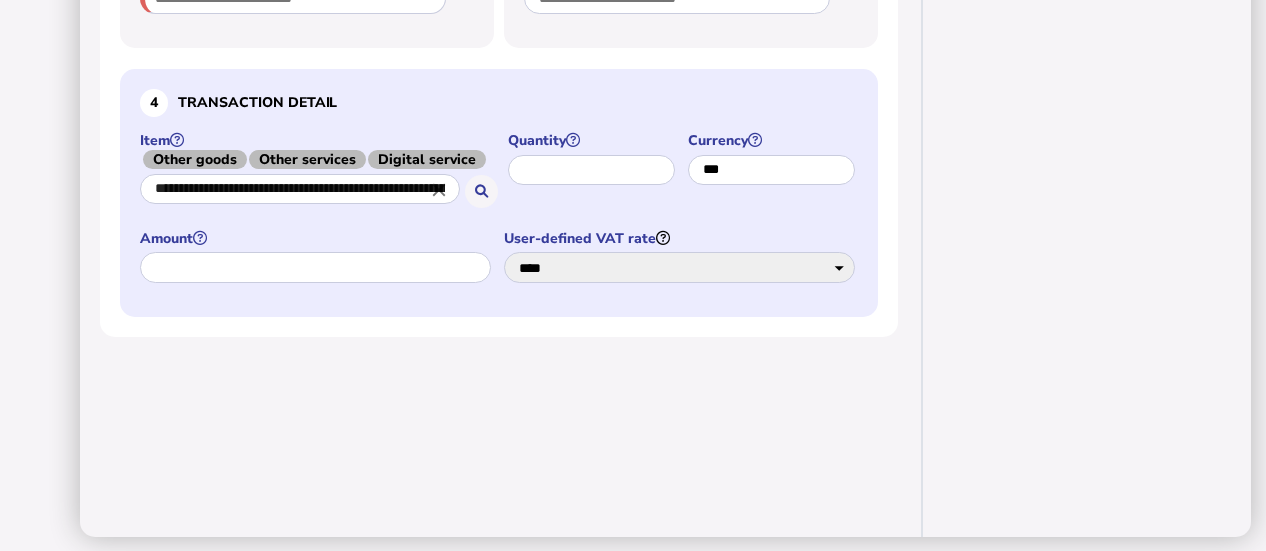 click on "Share transaction Actions Clear form Save to Transaction list Generate PDF invoice Generate tax advice document Show VAT legislation Generate Peppol BIS 3.0 invoice Copy as API request Query transaction with support" at bounding box center (1088, -166) 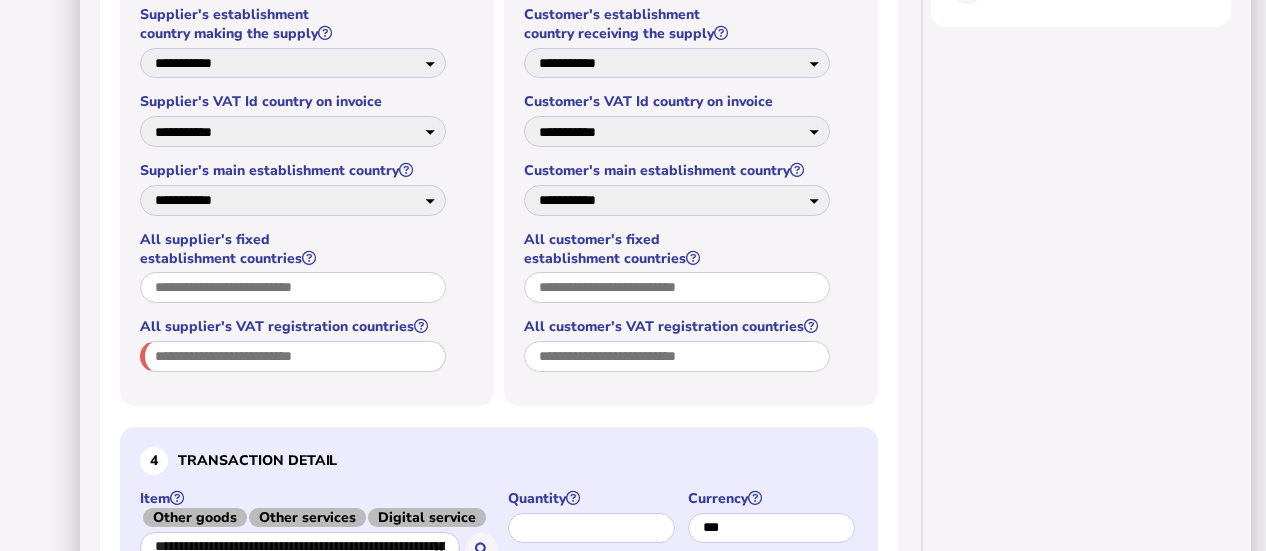 scroll, scrollTop: 700, scrollLeft: 0, axis: vertical 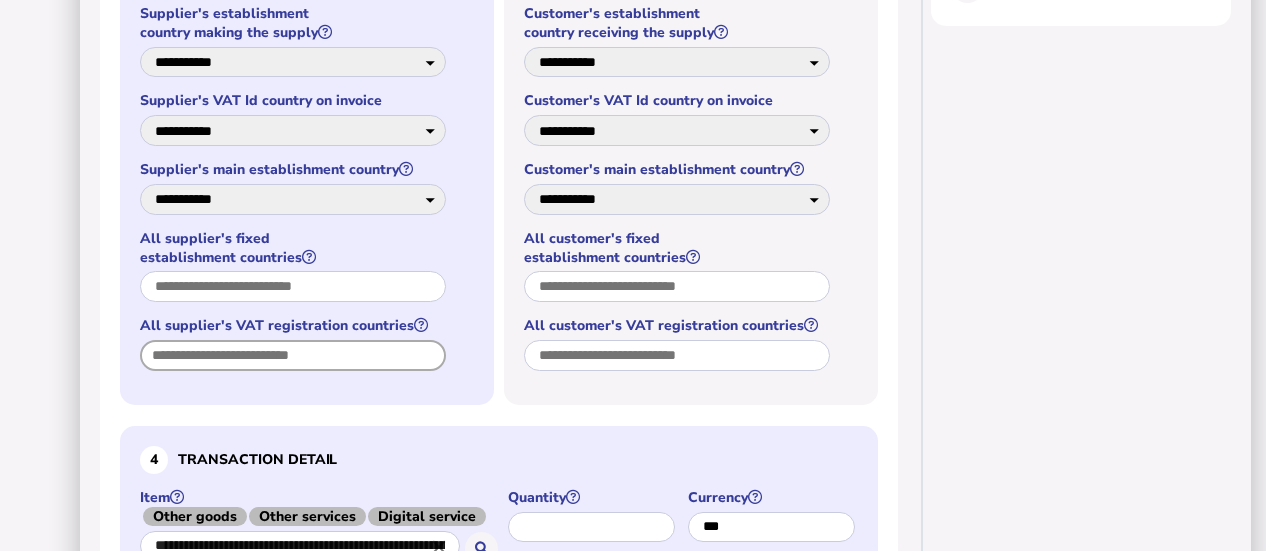 click at bounding box center [293, 355] 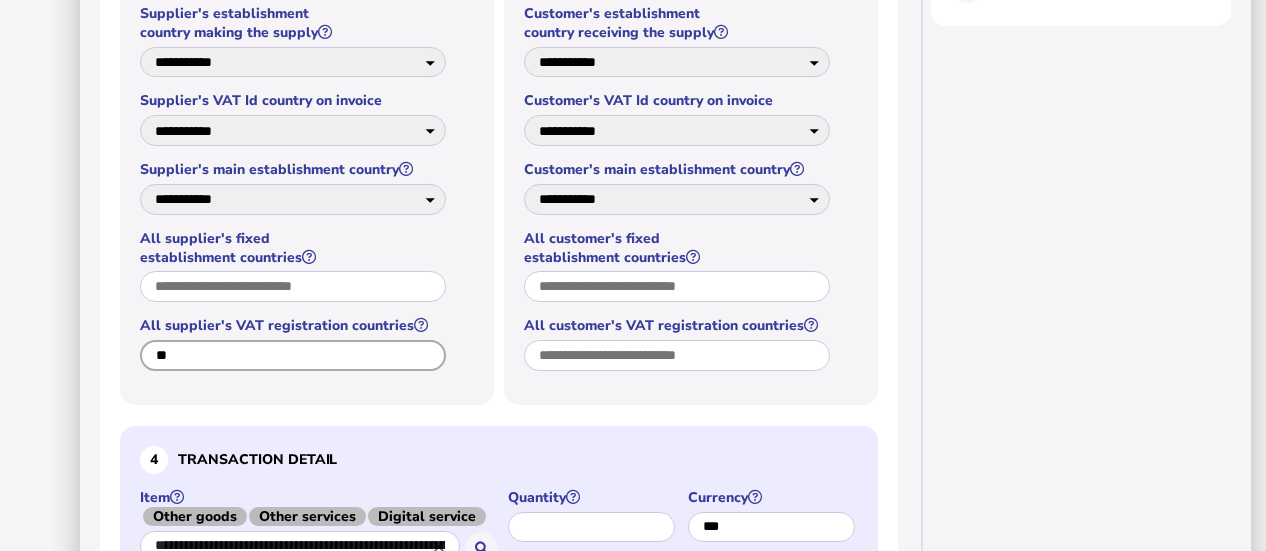 type on "**" 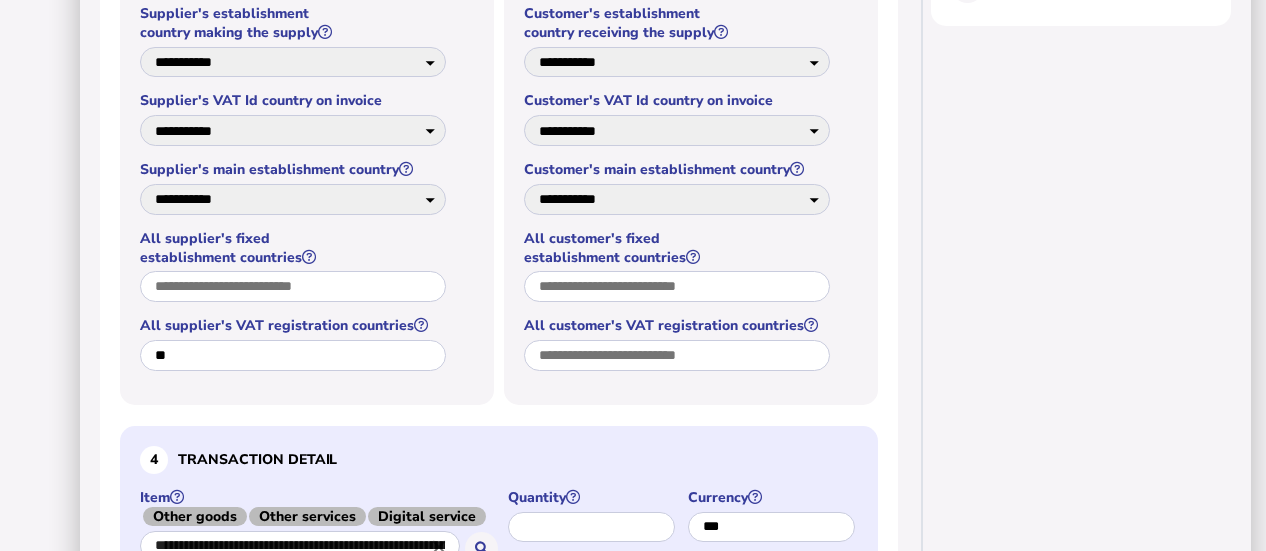 click on "VAT Transaction list Upload list Setup Manage companies Manage mappings Manage tax code mappings Manage users Manage MTD Manage user lists API Developer hub API specification" at bounding box center [40, 198] 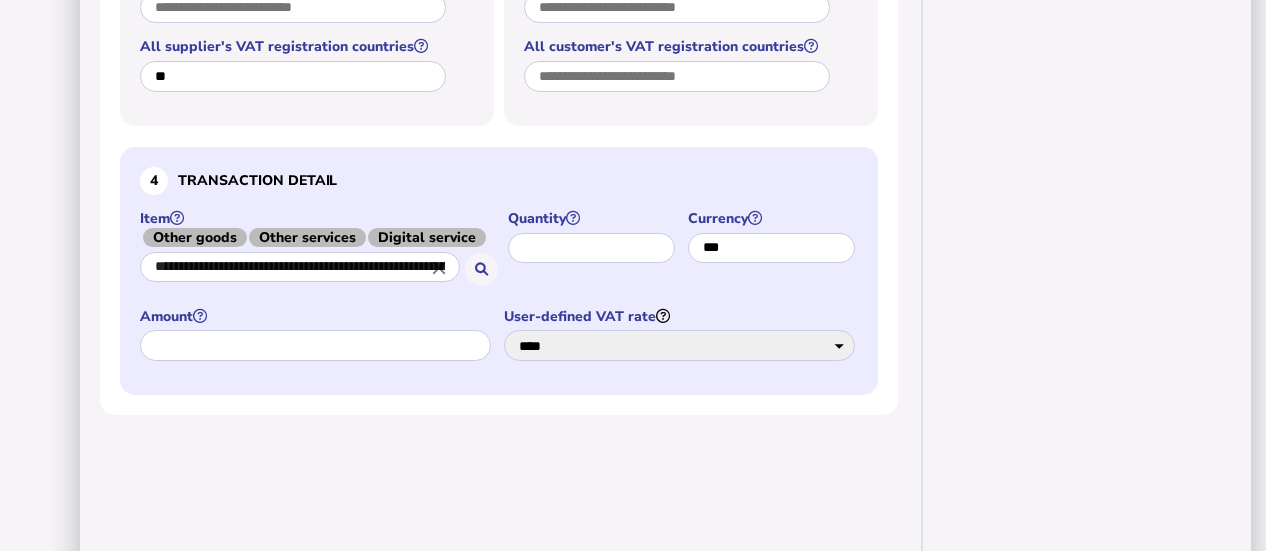scroll, scrollTop: 1000, scrollLeft: 0, axis: vertical 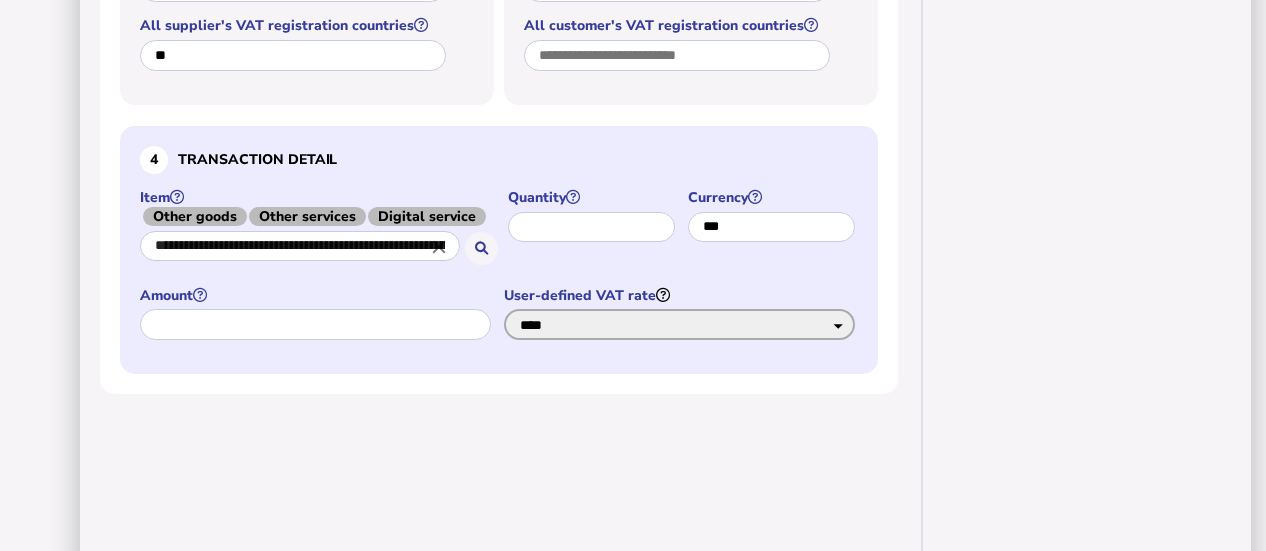 click on "**** * * * * * * * * *" at bounding box center (679, 324) 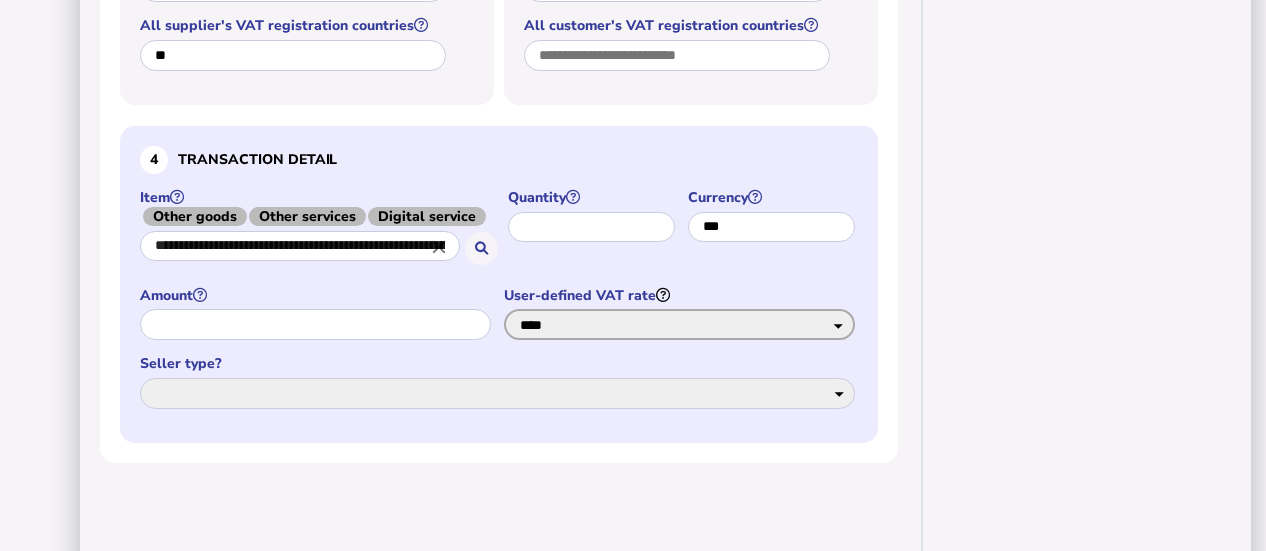 click on "**** * * * * * * * * *" at bounding box center (679, 324) 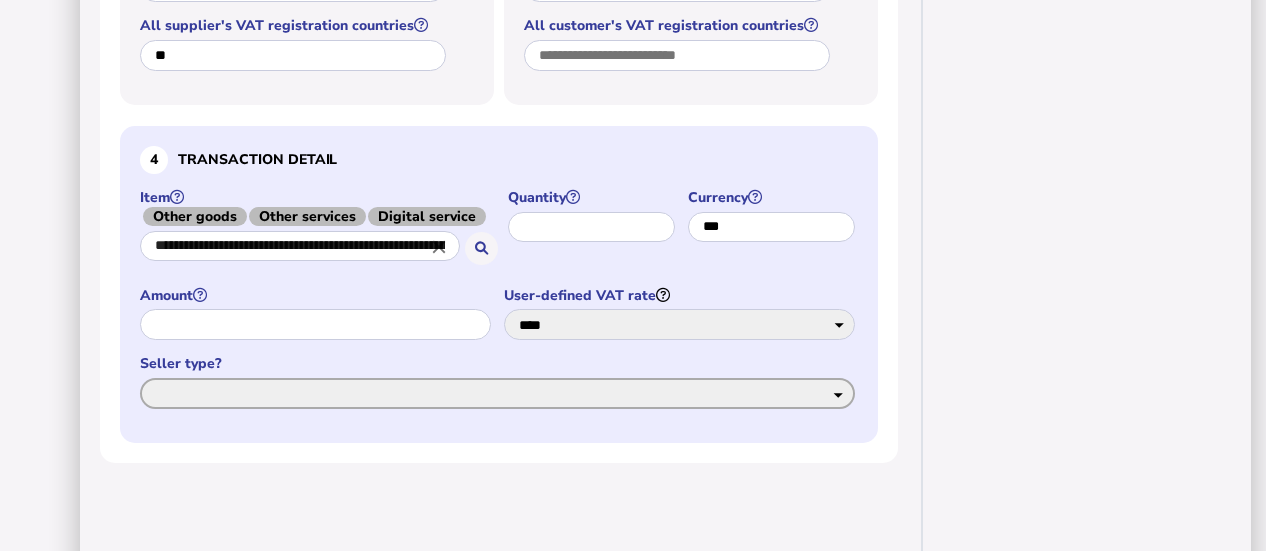 click on "**********" at bounding box center (497, 393) 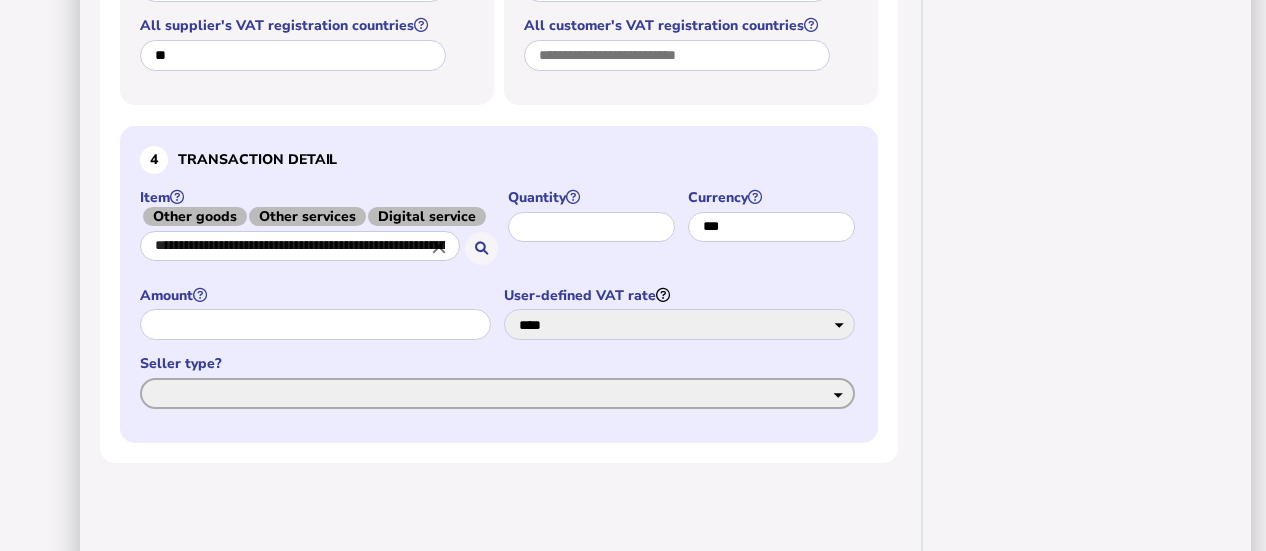select on "**********" 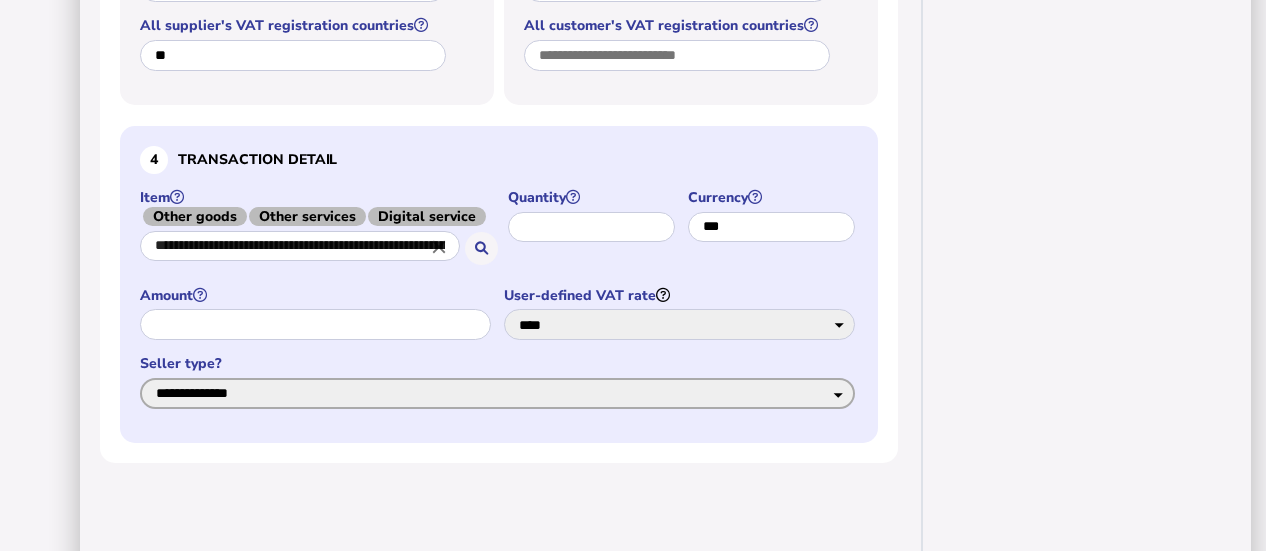 click on "**********" at bounding box center (497, 393) 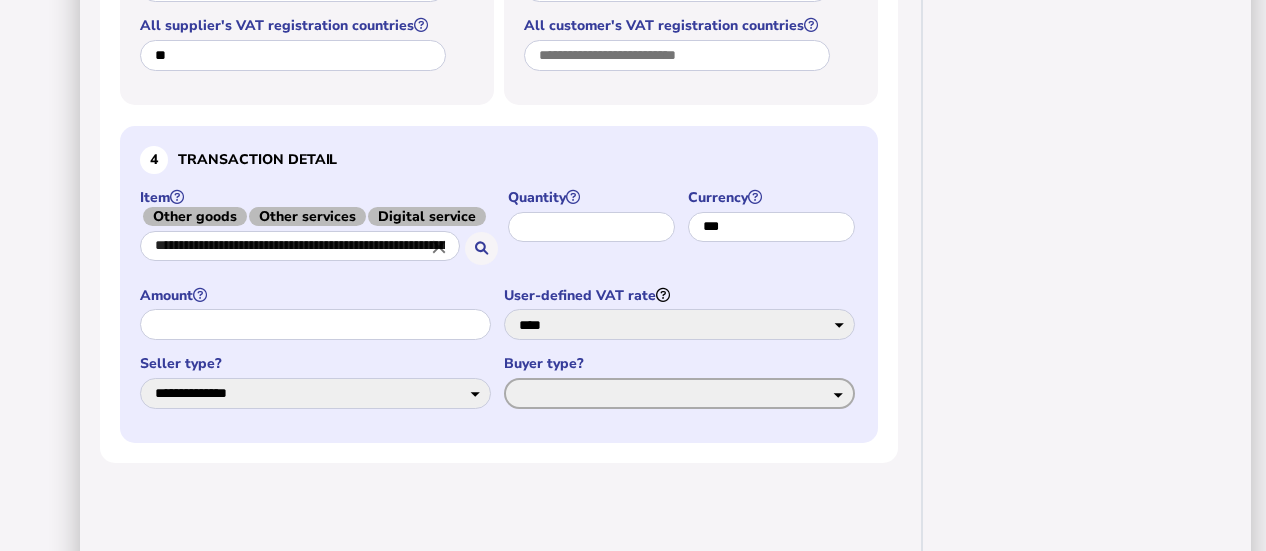 click on "**********" at bounding box center (679, 393) 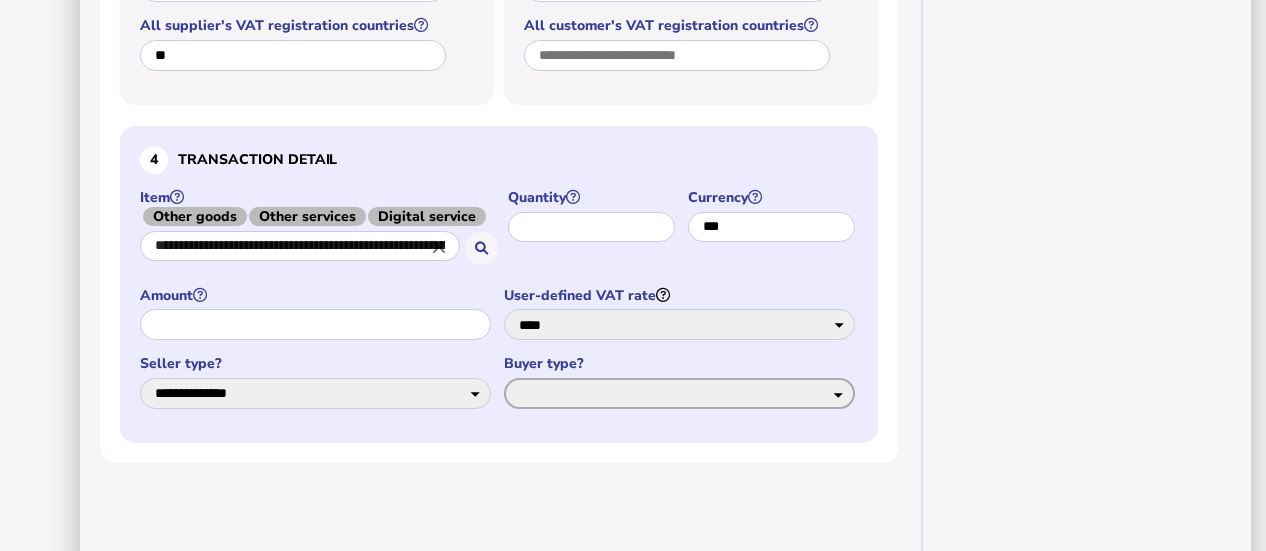 select on "**********" 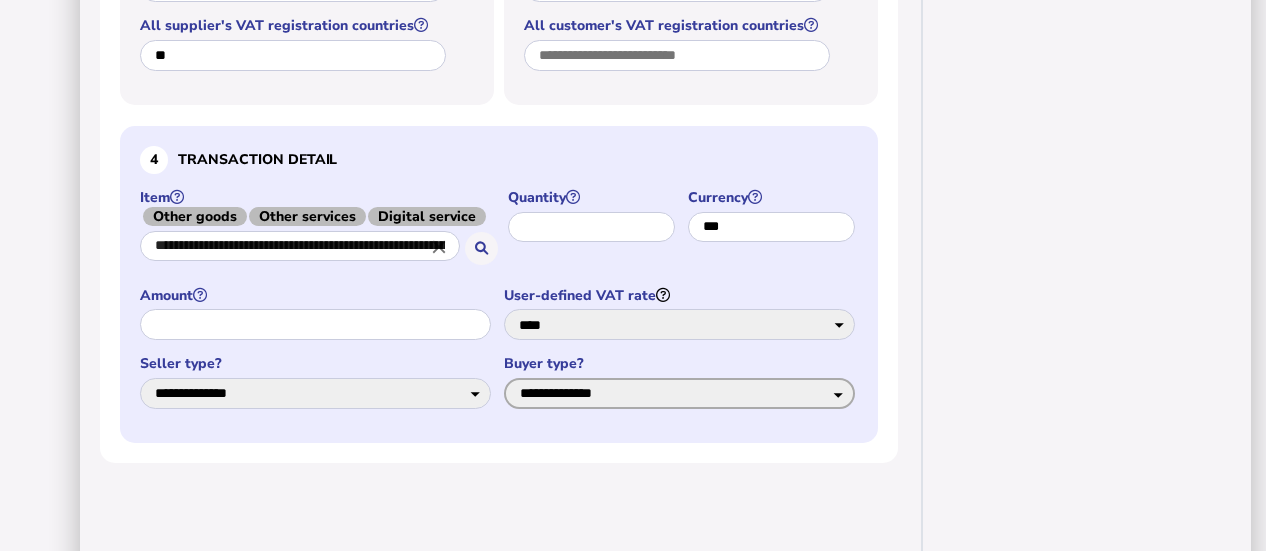 click on "**********" at bounding box center [679, 393] 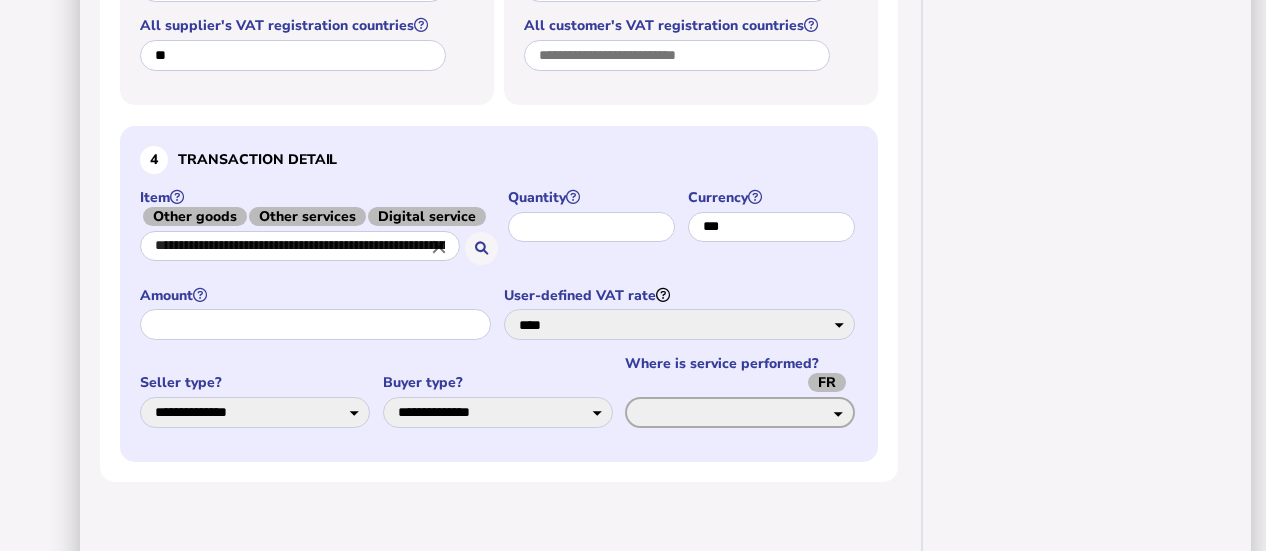 click on "**********" at bounding box center [740, 412] 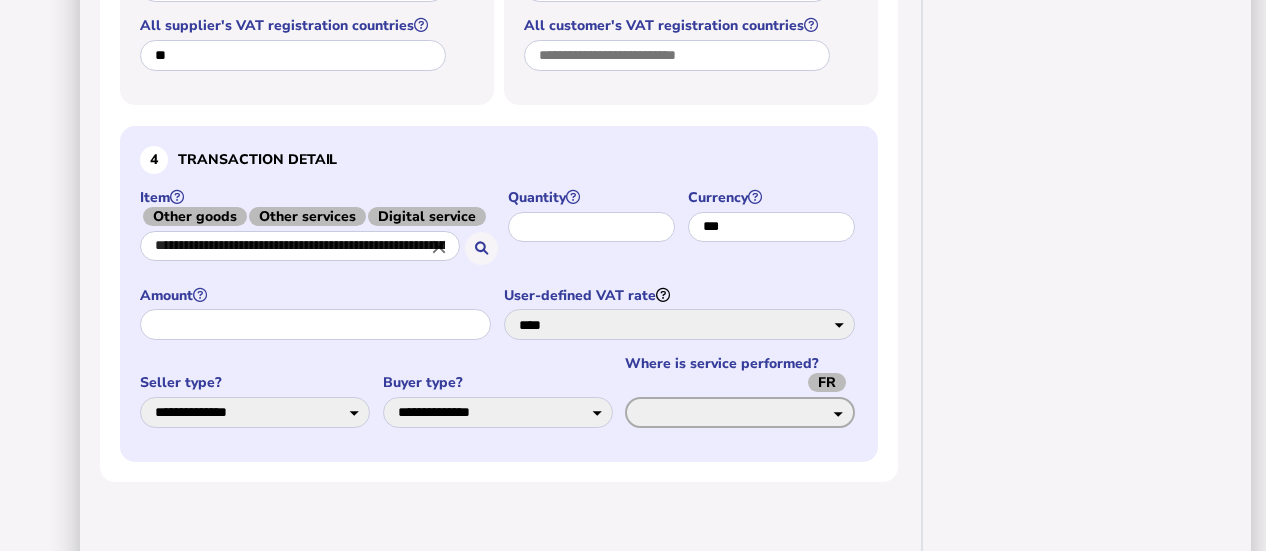 select on "**" 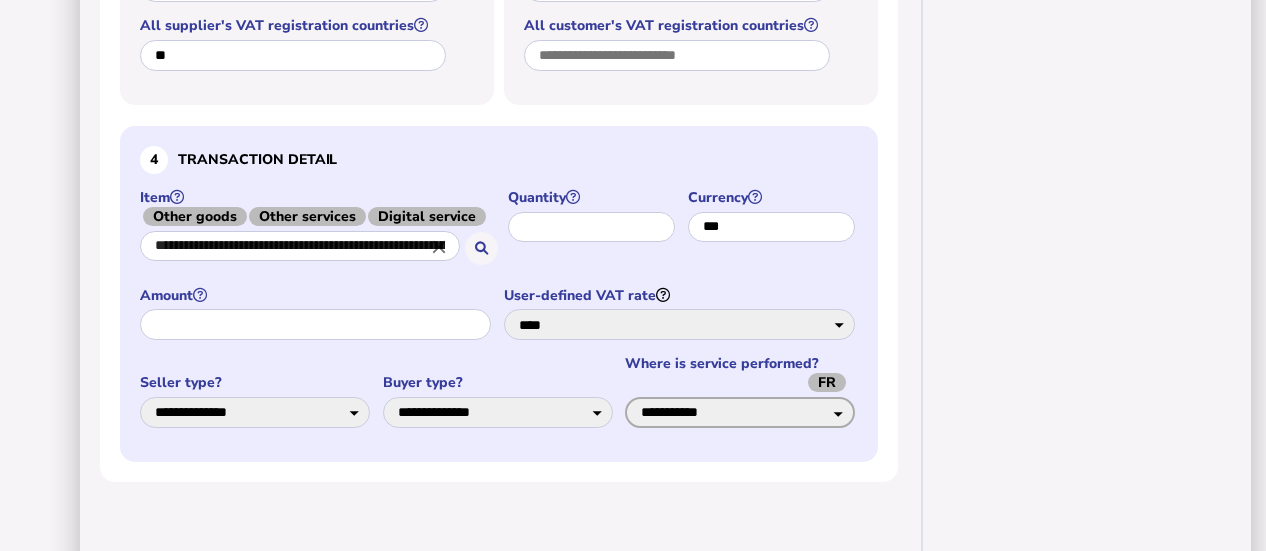 click on "**********" at bounding box center (740, 412) 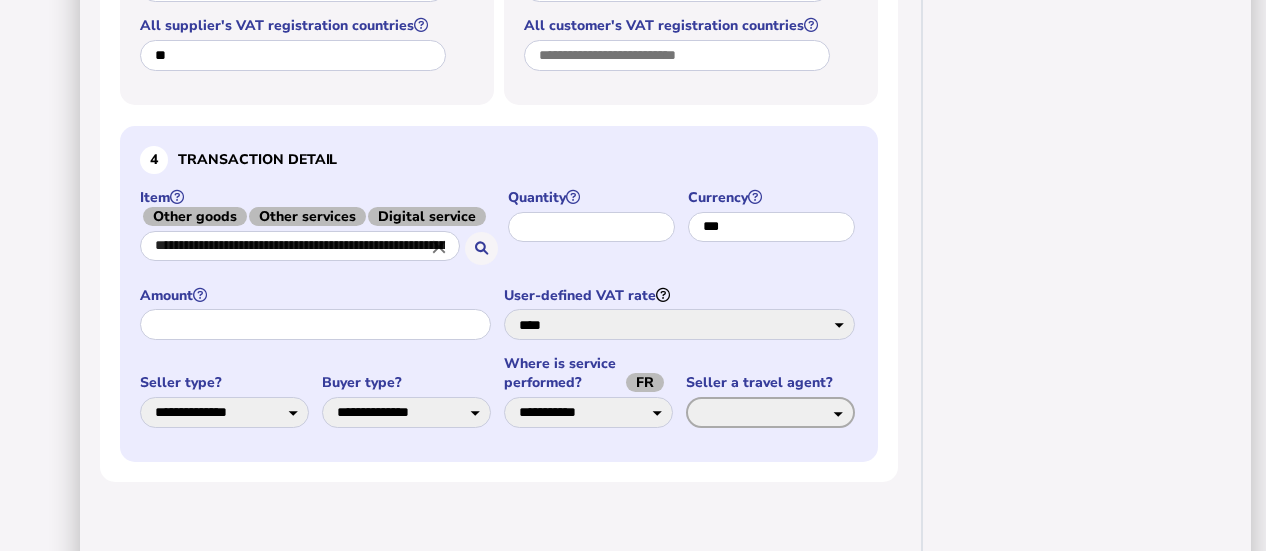 click on "*** **" at bounding box center [770, 412] 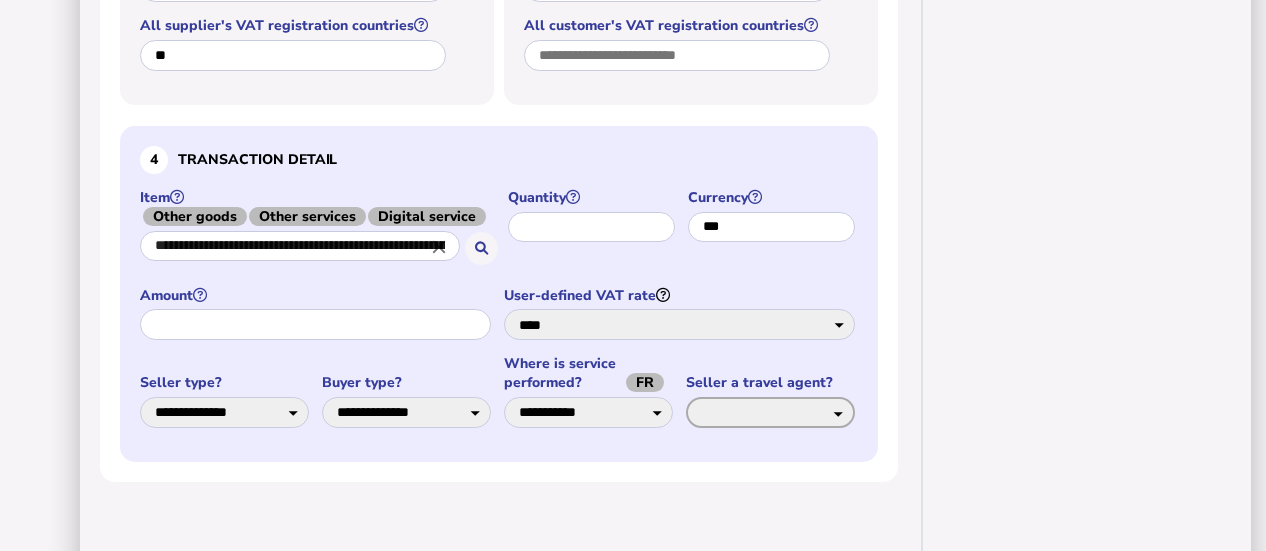 select on "*****" 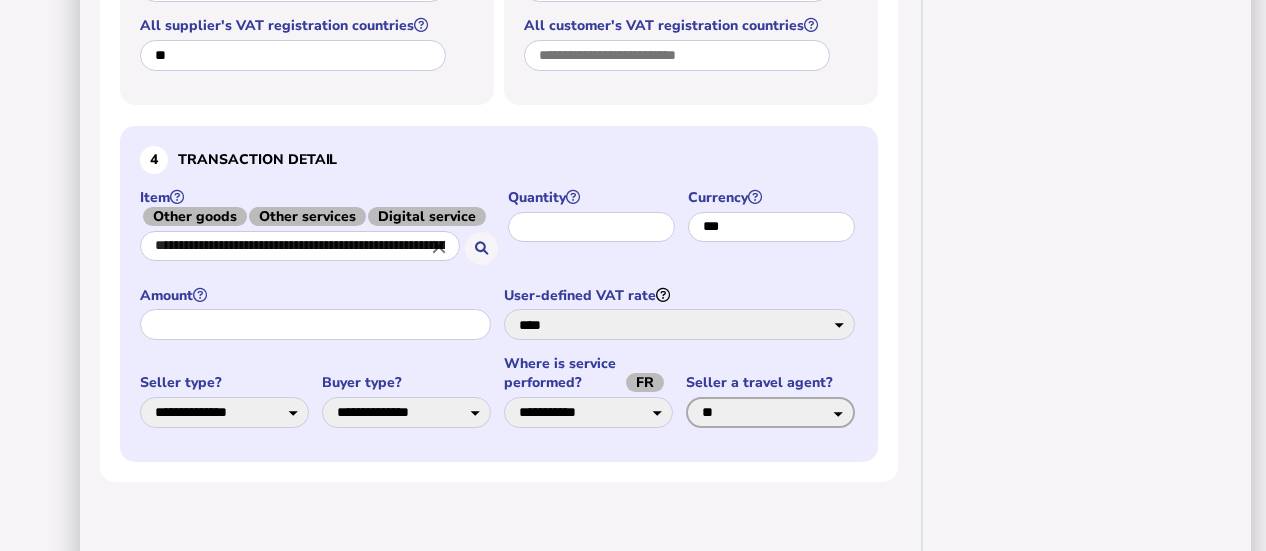 click on "*** **" at bounding box center [770, 412] 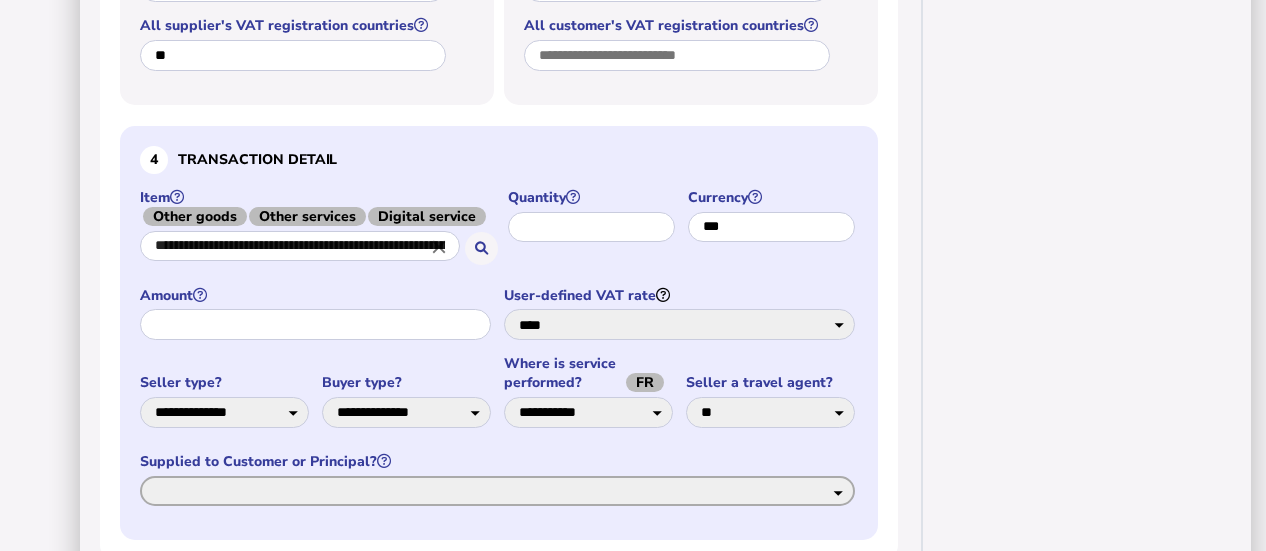 click on "******** *********" at bounding box center (497, 491) 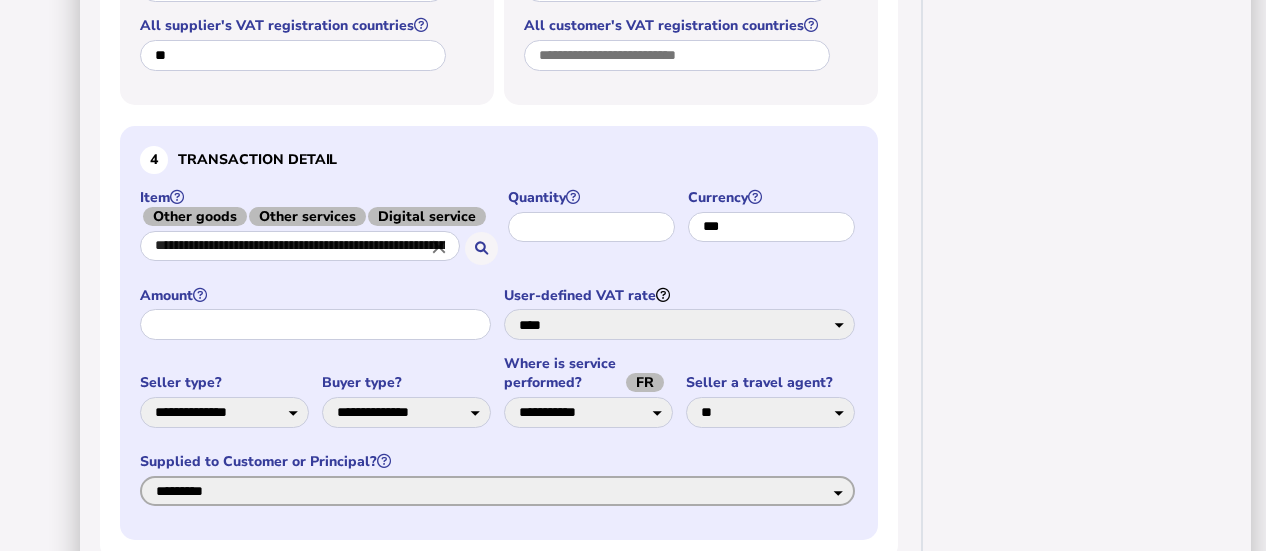 click on "******** *********" at bounding box center [497, 491] 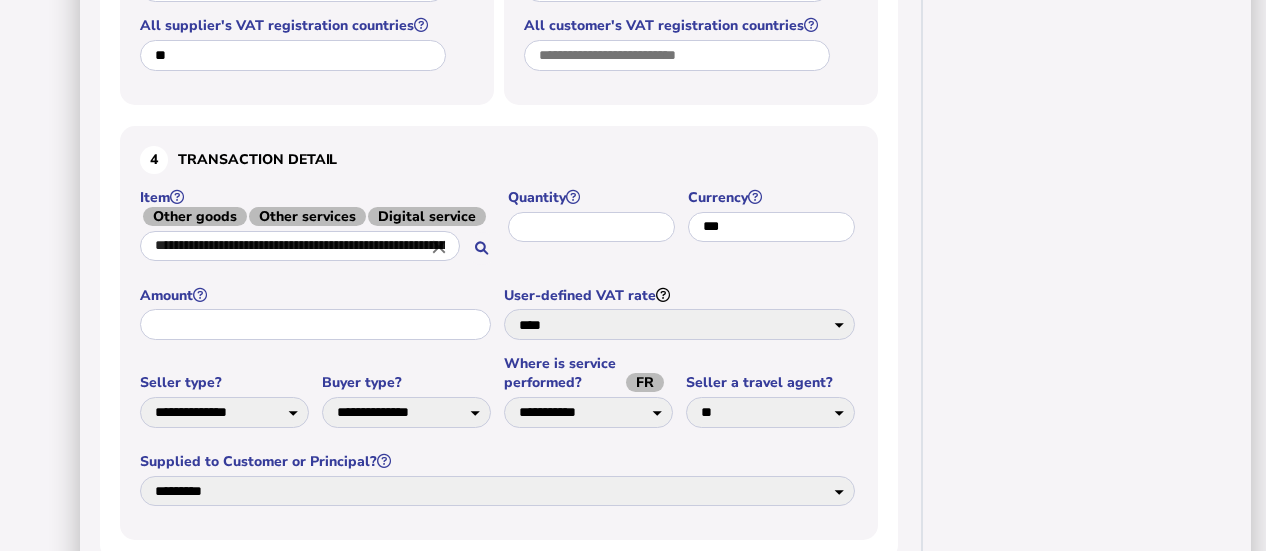click on "Share transaction Actions Clear form Save to Transaction list Generate PDF invoice Generate tax advice document Show VAT legislation Generate Peppol BIS 3.0 invoice Copy as API request Query transaction with support" at bounding box center (1088, -26) 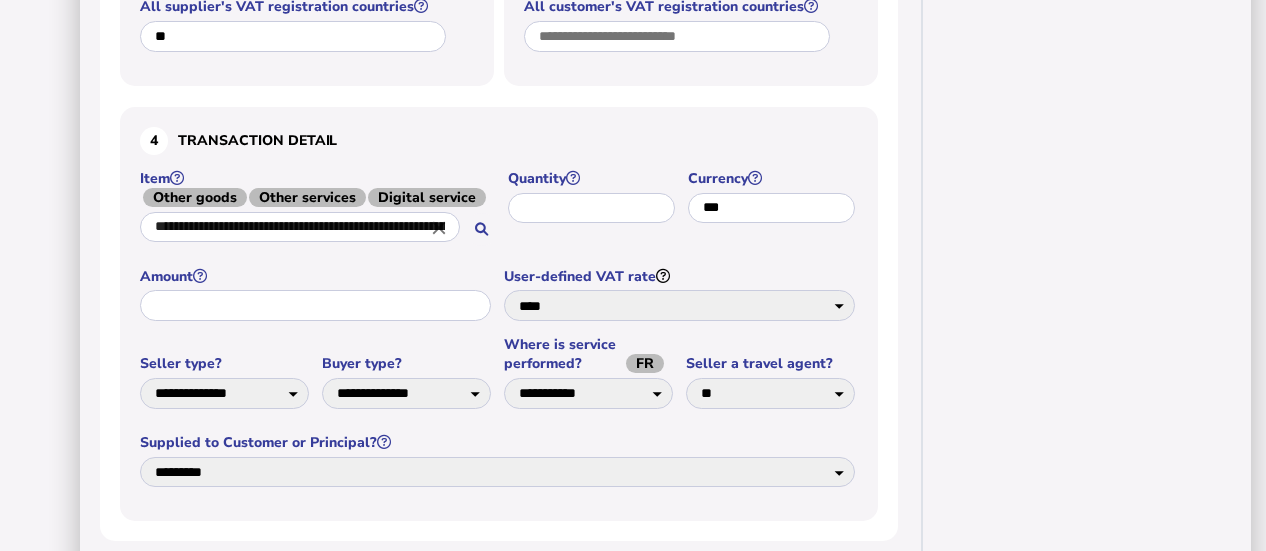 scroll, scrollTop: 1063, scrollLeft: 0, axis: vertical 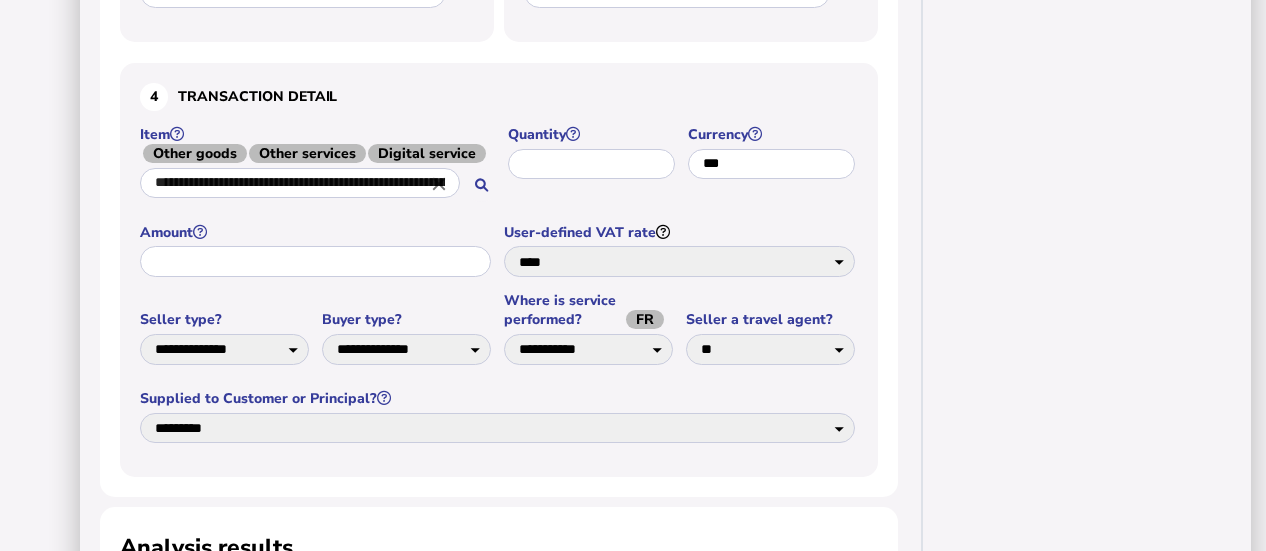 click on "Share transaction Actions Clear form Save to Transaction list Generate PDF invoice Generate tax advice document Show VAT legislation Generate Peppol BIS 3.0 invoice Copy as API request Query transaction with support" at bounding box center [1088, 350] 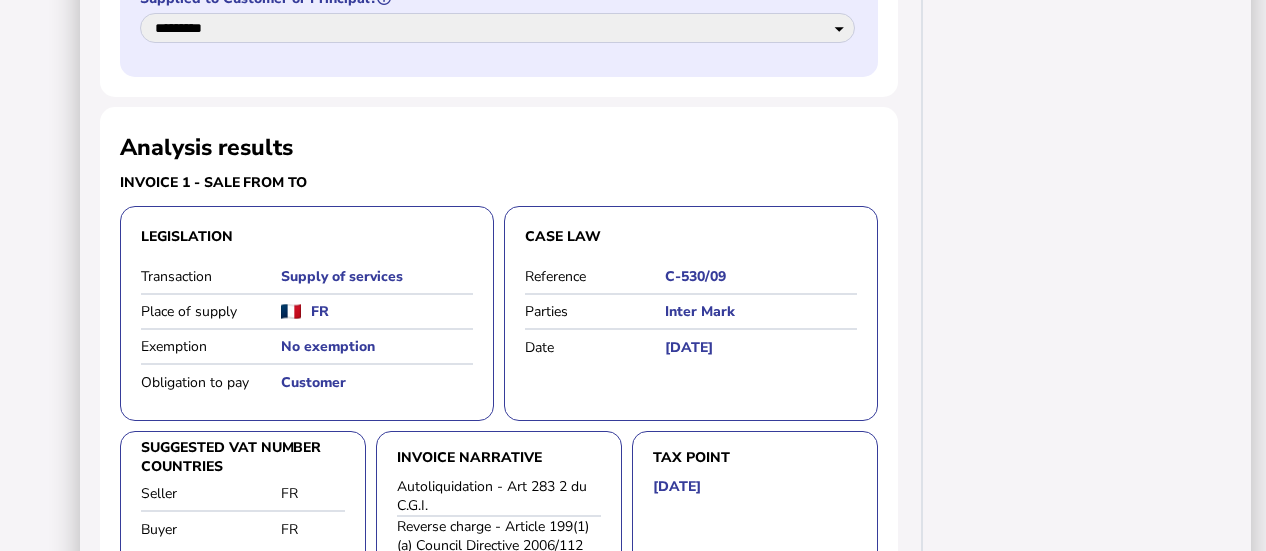 scroll, scrollTop: 1563, scrollLeft: 0, axis: vertical 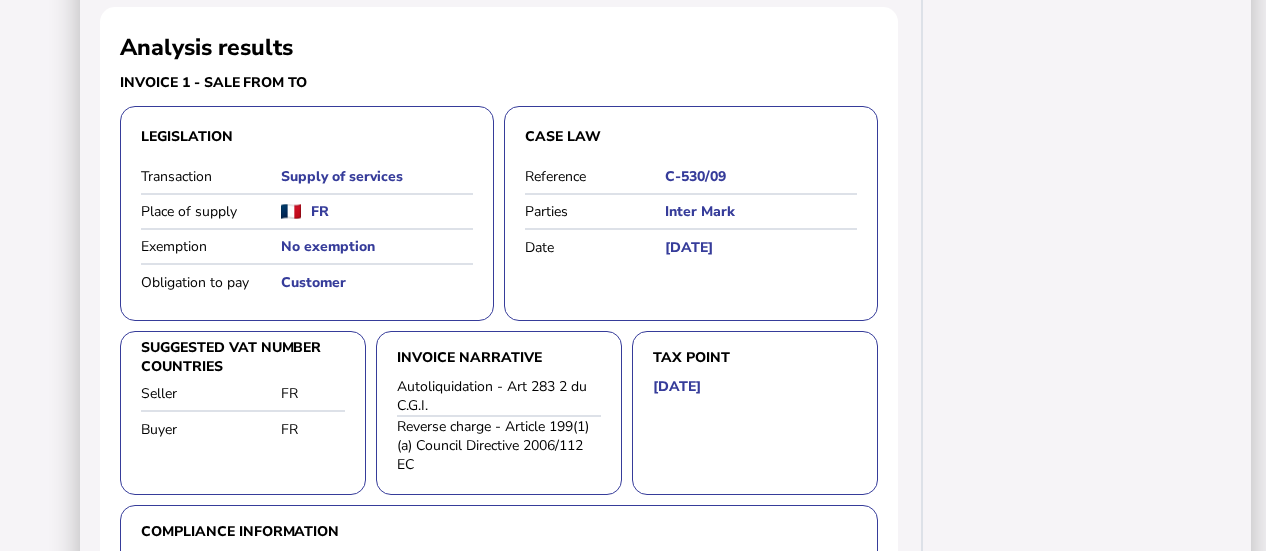 drag, startPoint x: 1133, startPoint y: 168, endPoint x: 905, endPoint y: 281, distance: 254.46611 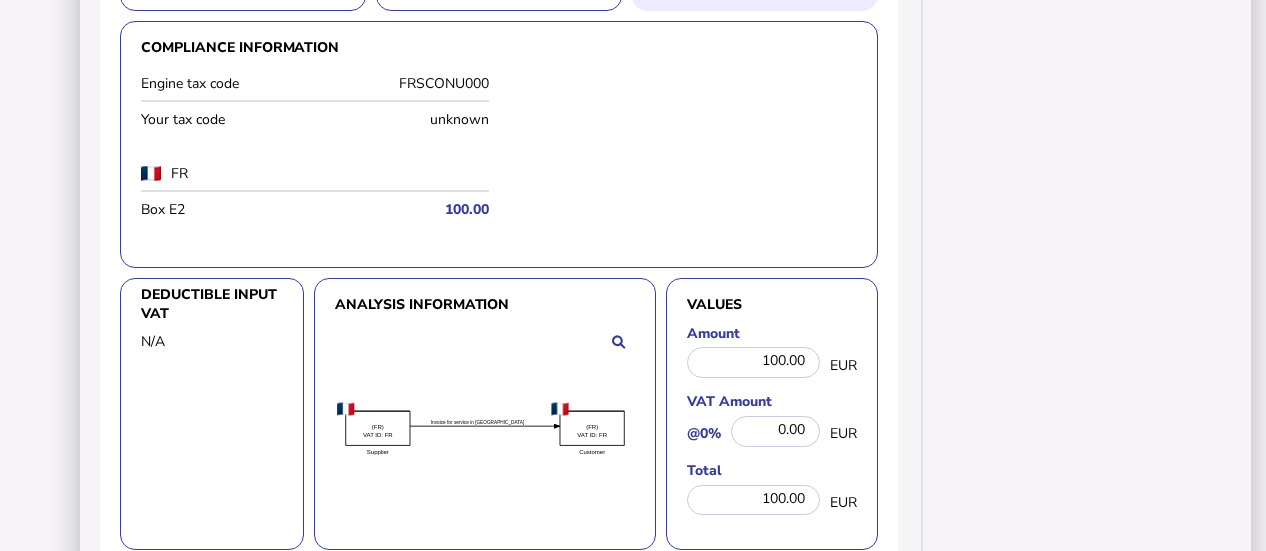 scroll, scrollTop: 2063, scrollLeft: 0, axis: vertical 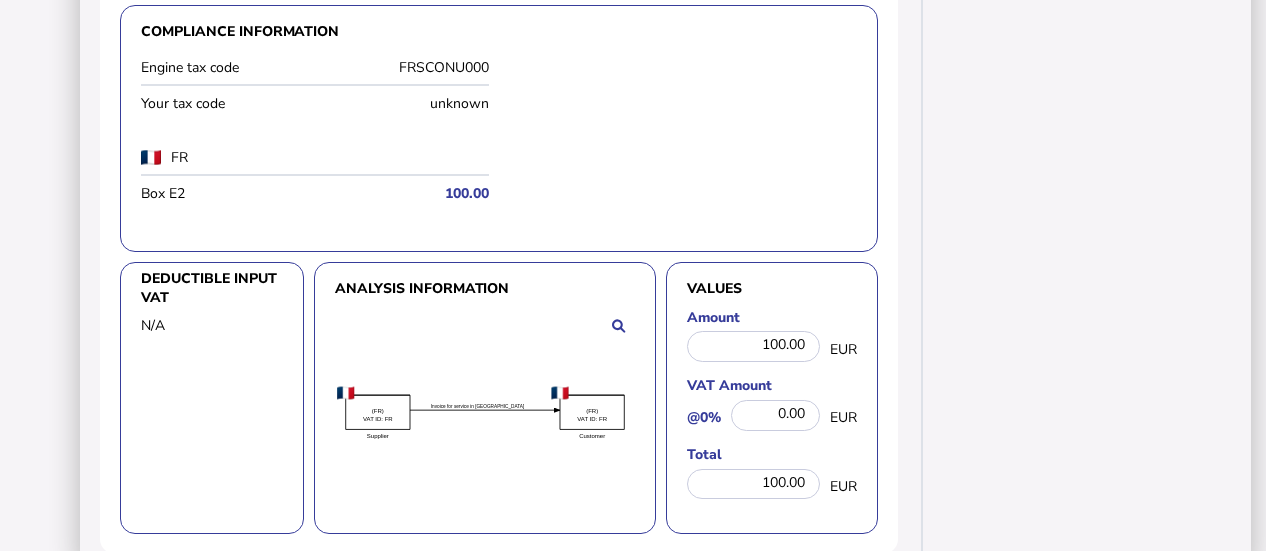 click on "Share transaction Actions Clear form Save to Transaction list Generate PDF invoice Generate tax advice document Show VAT legislation Generate Peppol BIS 3.0 invoice Copy as API request Query transaction with support" at bounding box center [1088, -650] 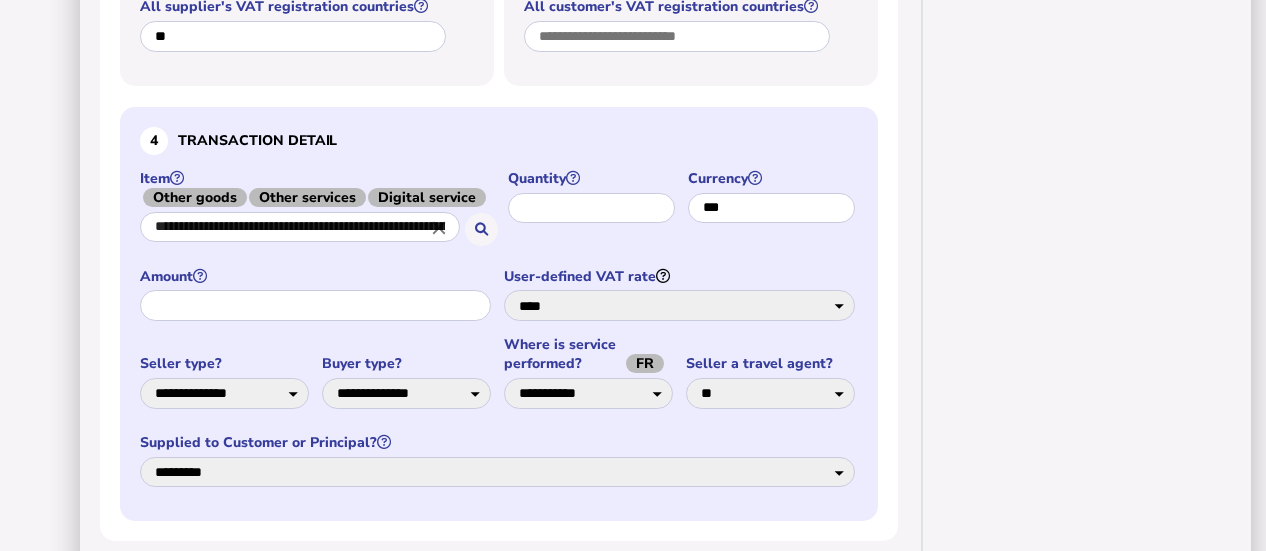 scroll, scrollTop: 1063, scrollLeft: 0, axis: vertical 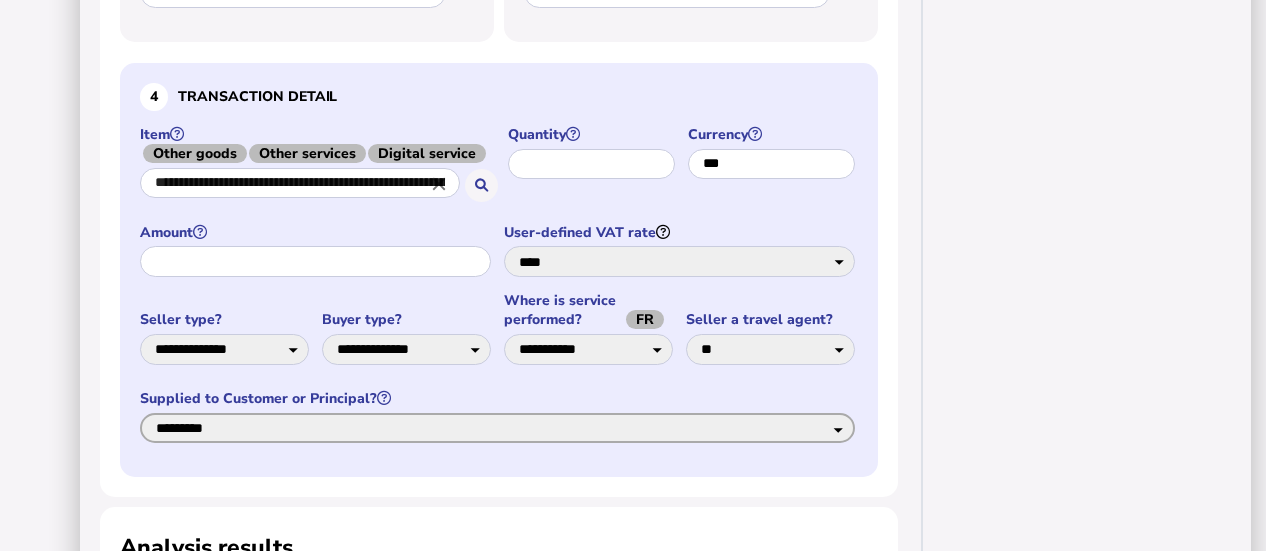 click on "******** *********" at bounding box center [497, 428] 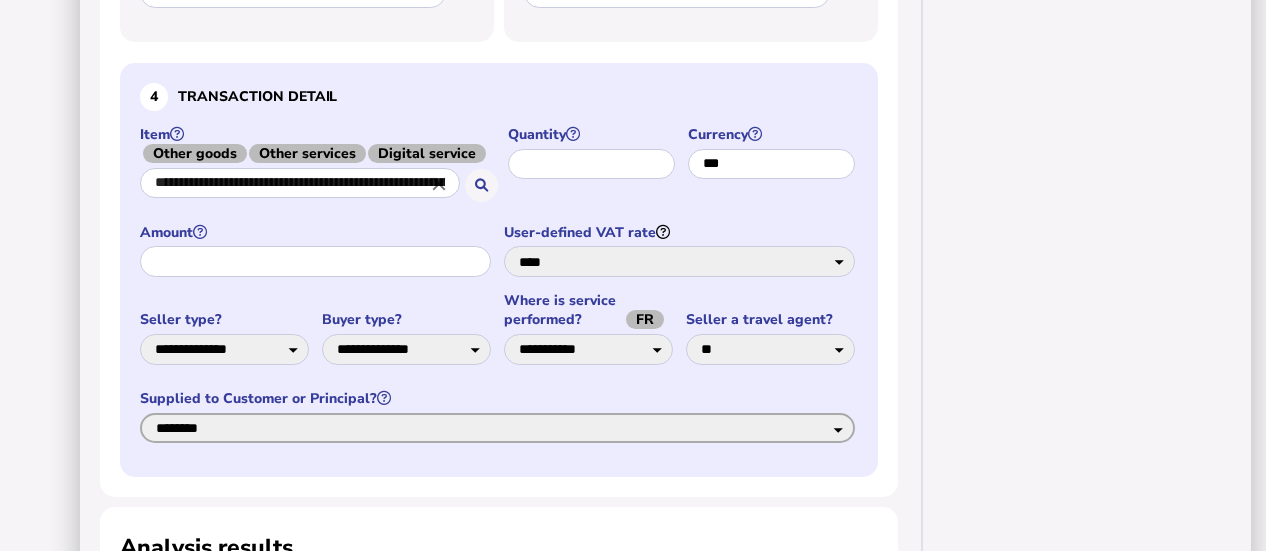 click on "******** *********" at bounding box center [497, 428] 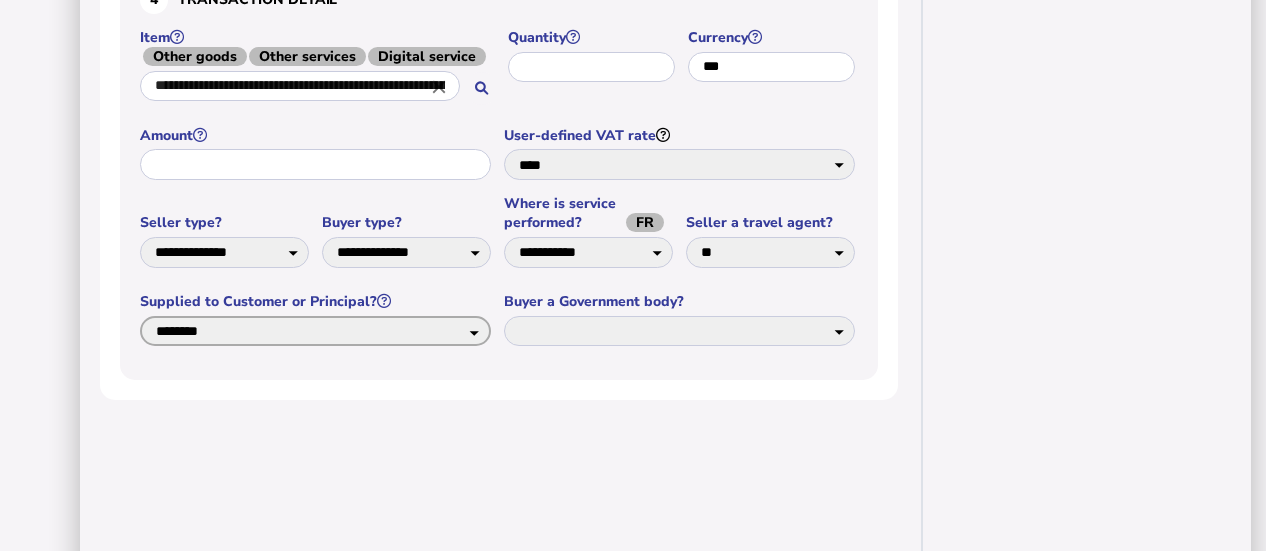 scroll, scrollTop: 1222, scrollLeft: 0, axis: vertical 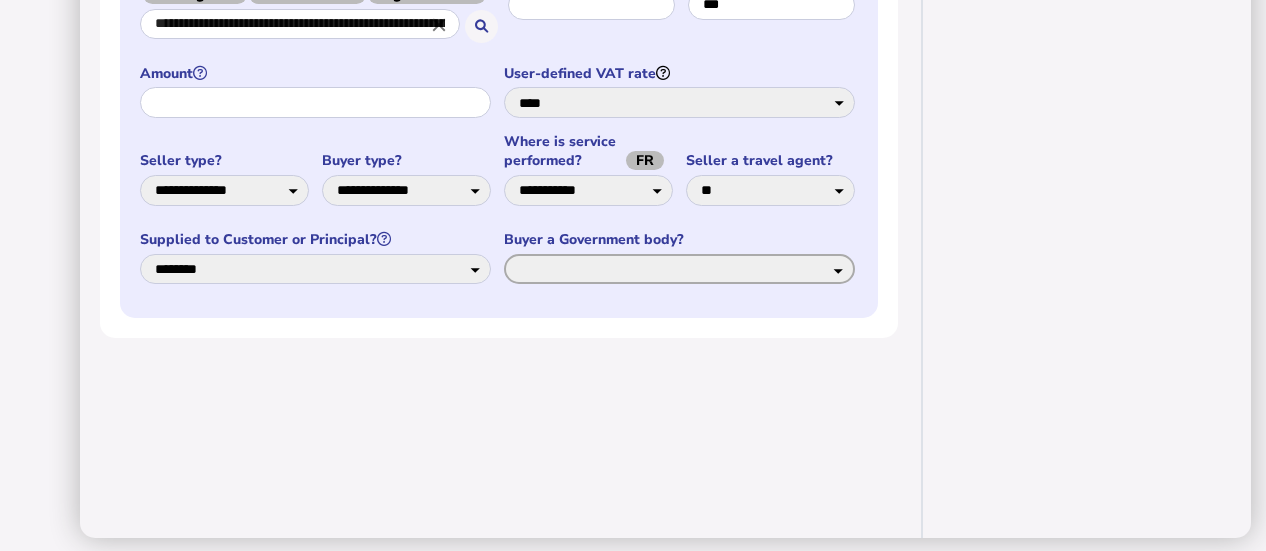 click on "*** **" at bounding box center [679, 269] 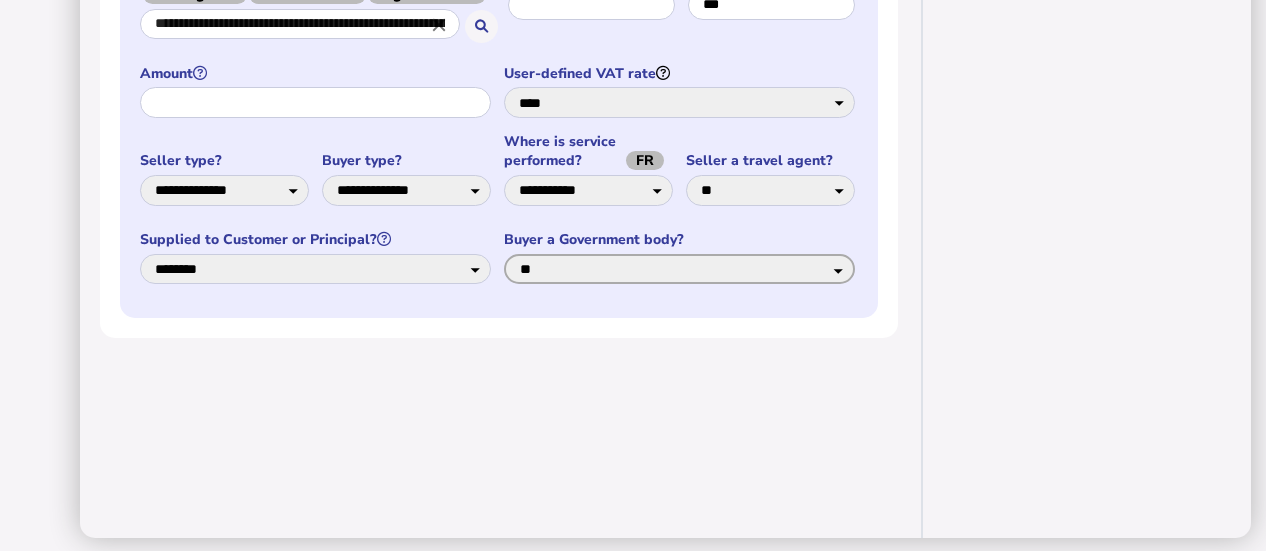 click on "*** **" at bounding box center [679, 269] 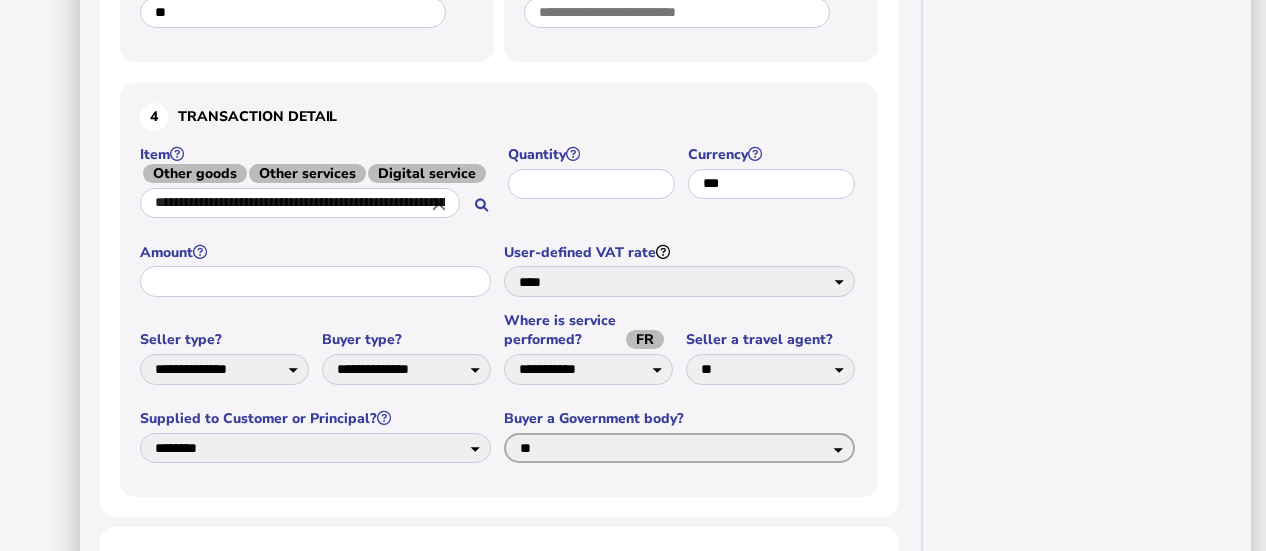 scroll, scrollTop: 1022, scrollLeft: 0, axis: vertical 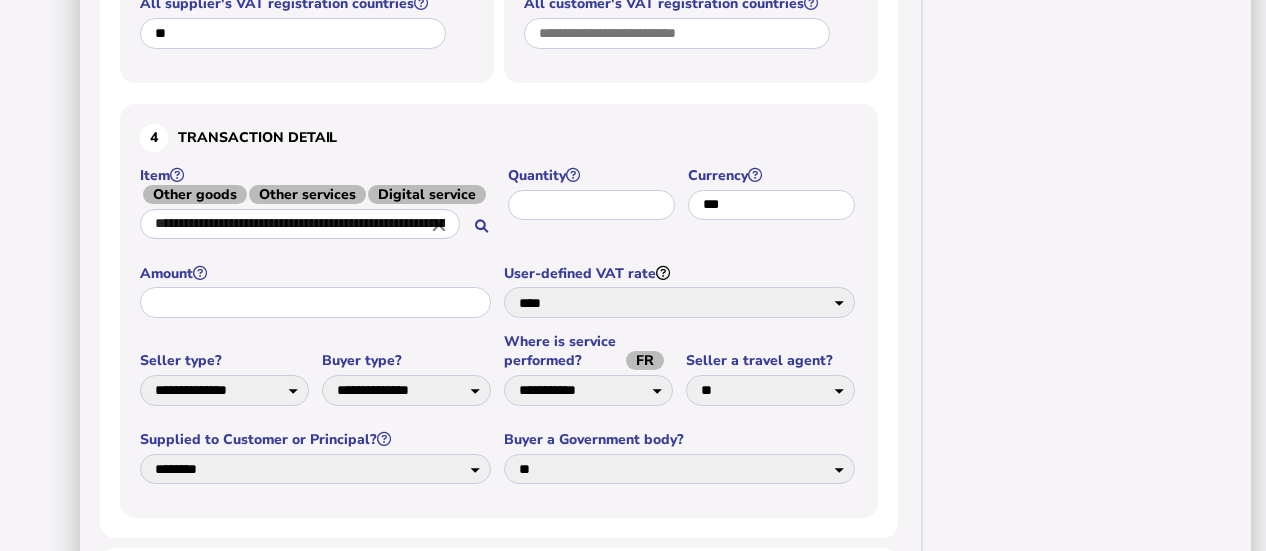 click on "Share transaction Actions Clear form Save to Transaction list Generate PDF invoice Generate tax advice document Show VAT legislation Generate Peppol BIS 3.0 invoice Copy as API request Query transaction with support" at bounding box center [1088, 412] 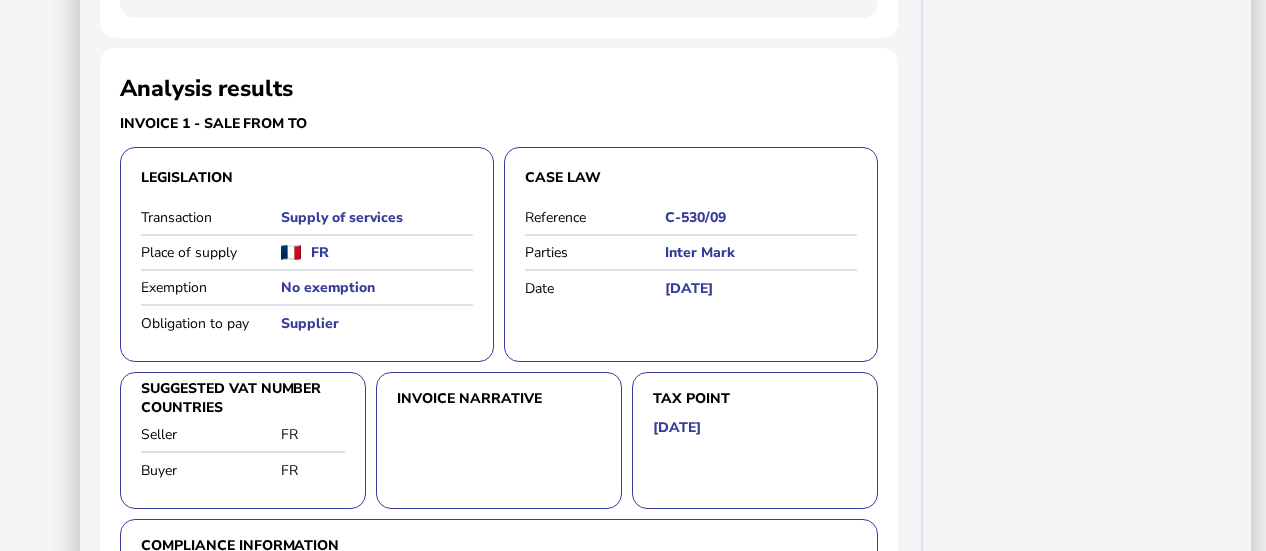 scroll, scrollTop: 1622, scrollLeft: 0, axis: vertical 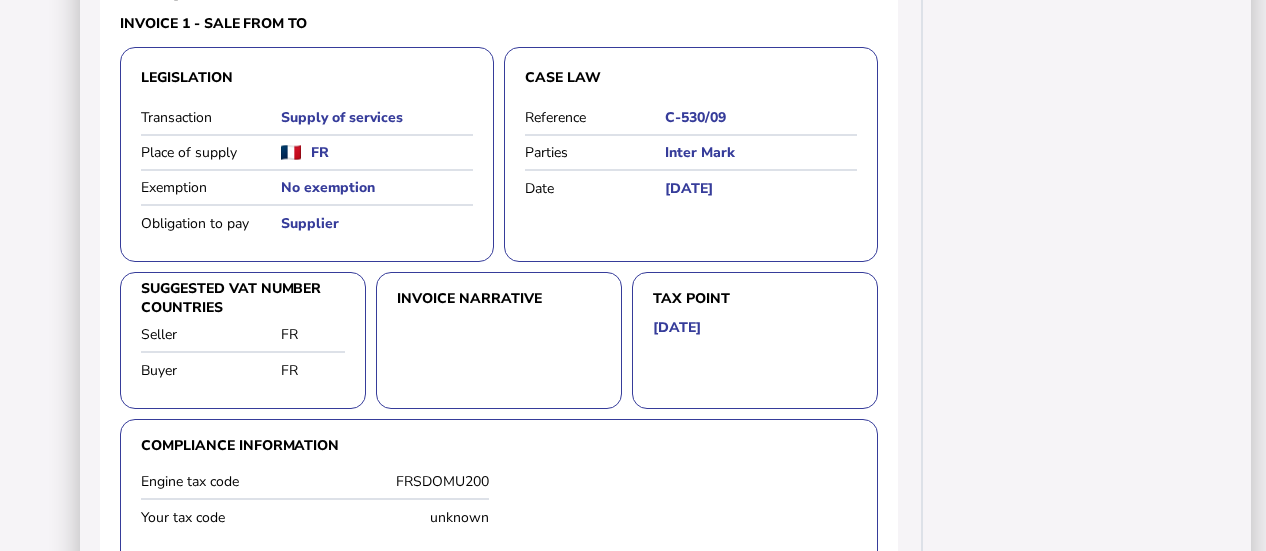 drag, startPoint x: 1042, startPoint y: 243, endPoint x: 1056, endPoint y: 246, distance: 14.3178215 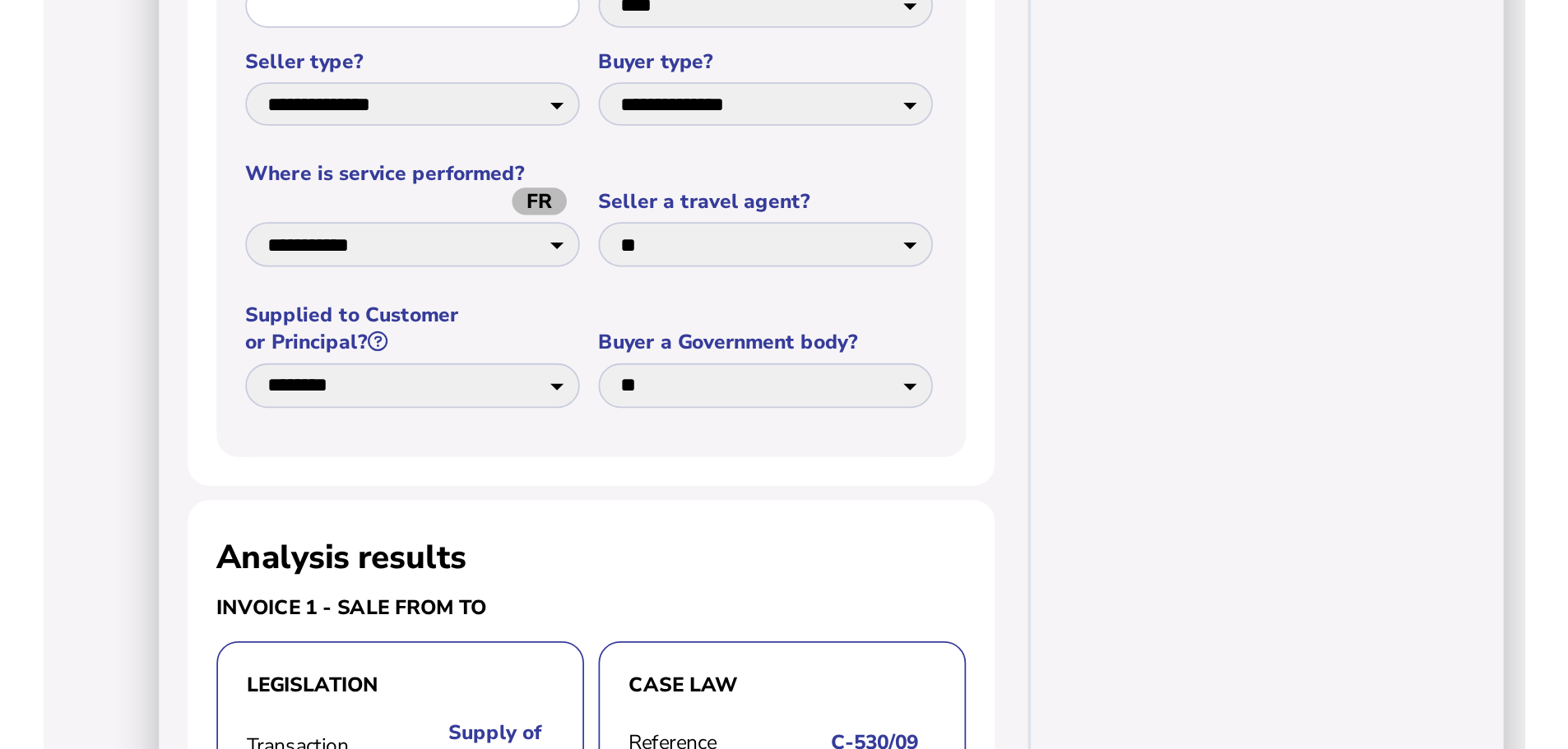 scroll, scrollTop: 1195, scrollLeft: 0, axis: vertical 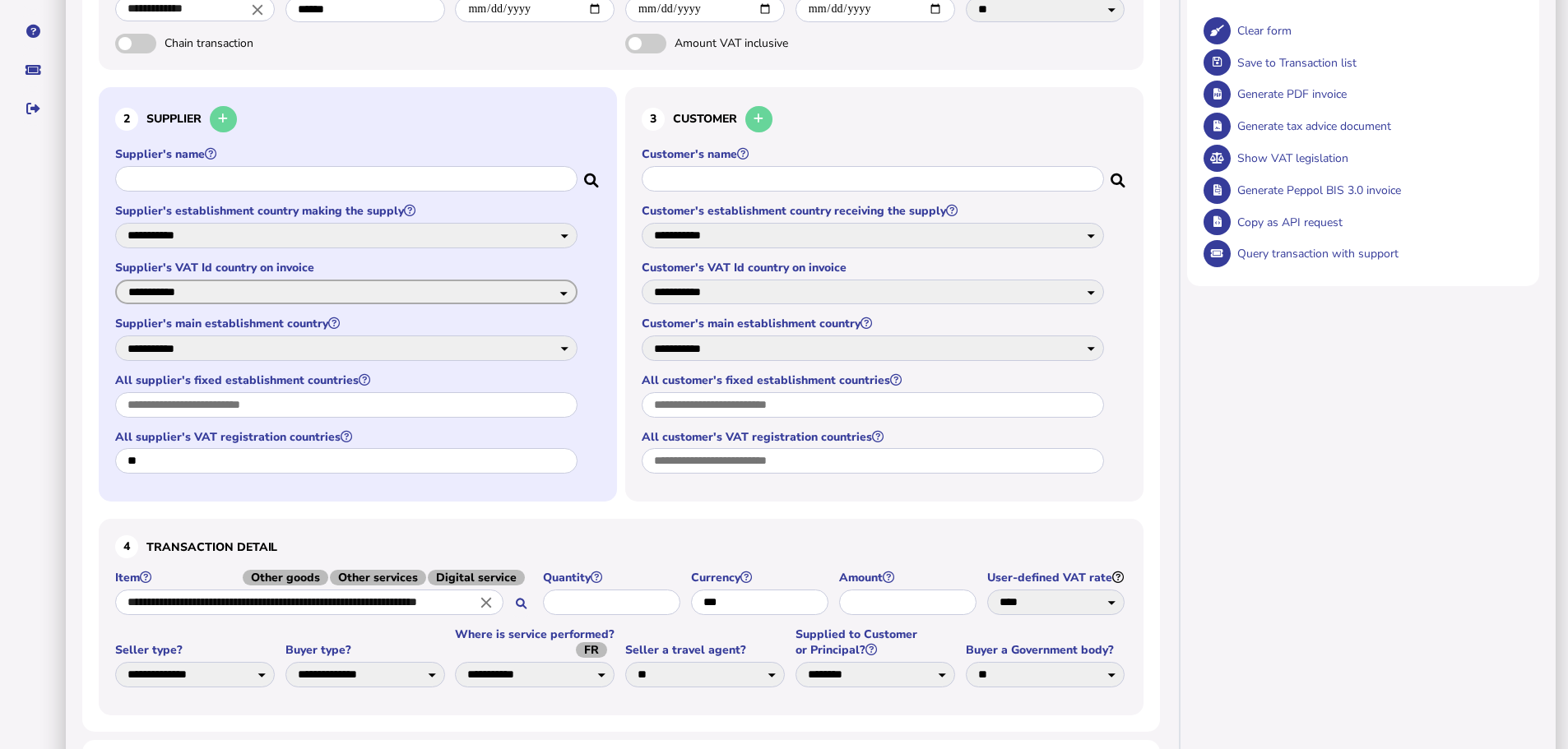 click on "**********" at bounding box center (346, 292) 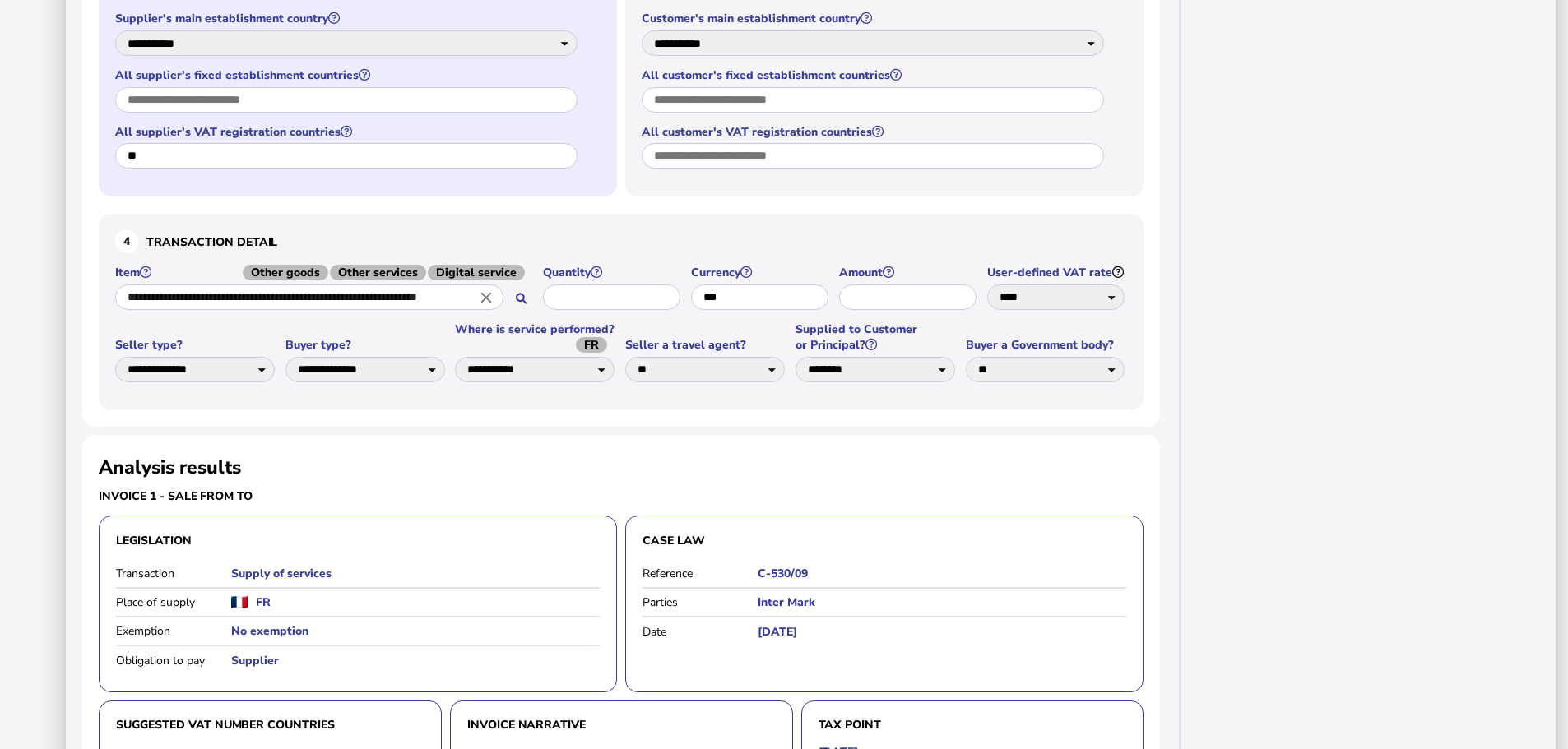 scroll, scrollTop: 702, scrollLeft: 0, axis: vertical 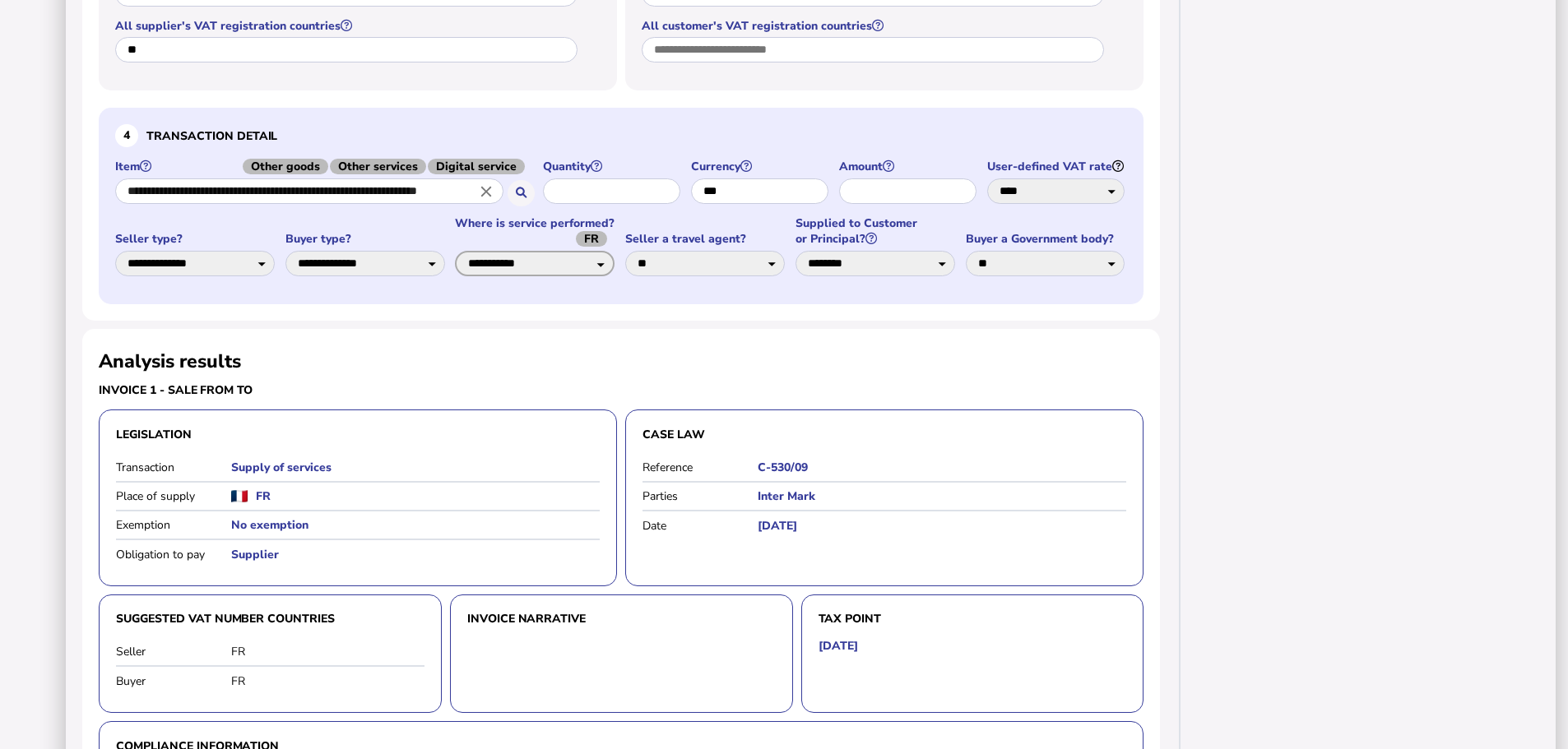 click on "**********" at bounding box center (535, 263) 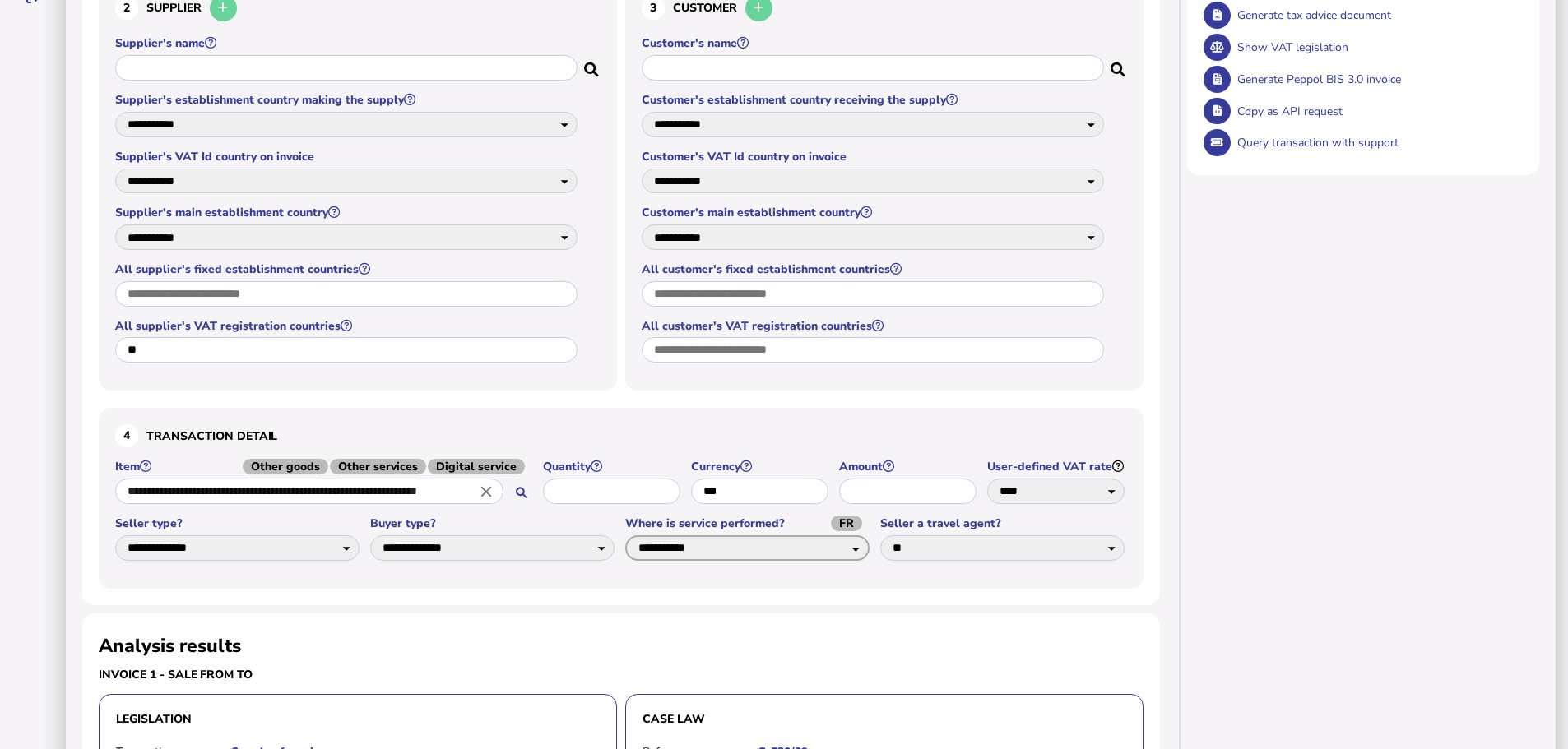 scroll, scrollTop: 362, scrollLeft: 0, axis: vertical 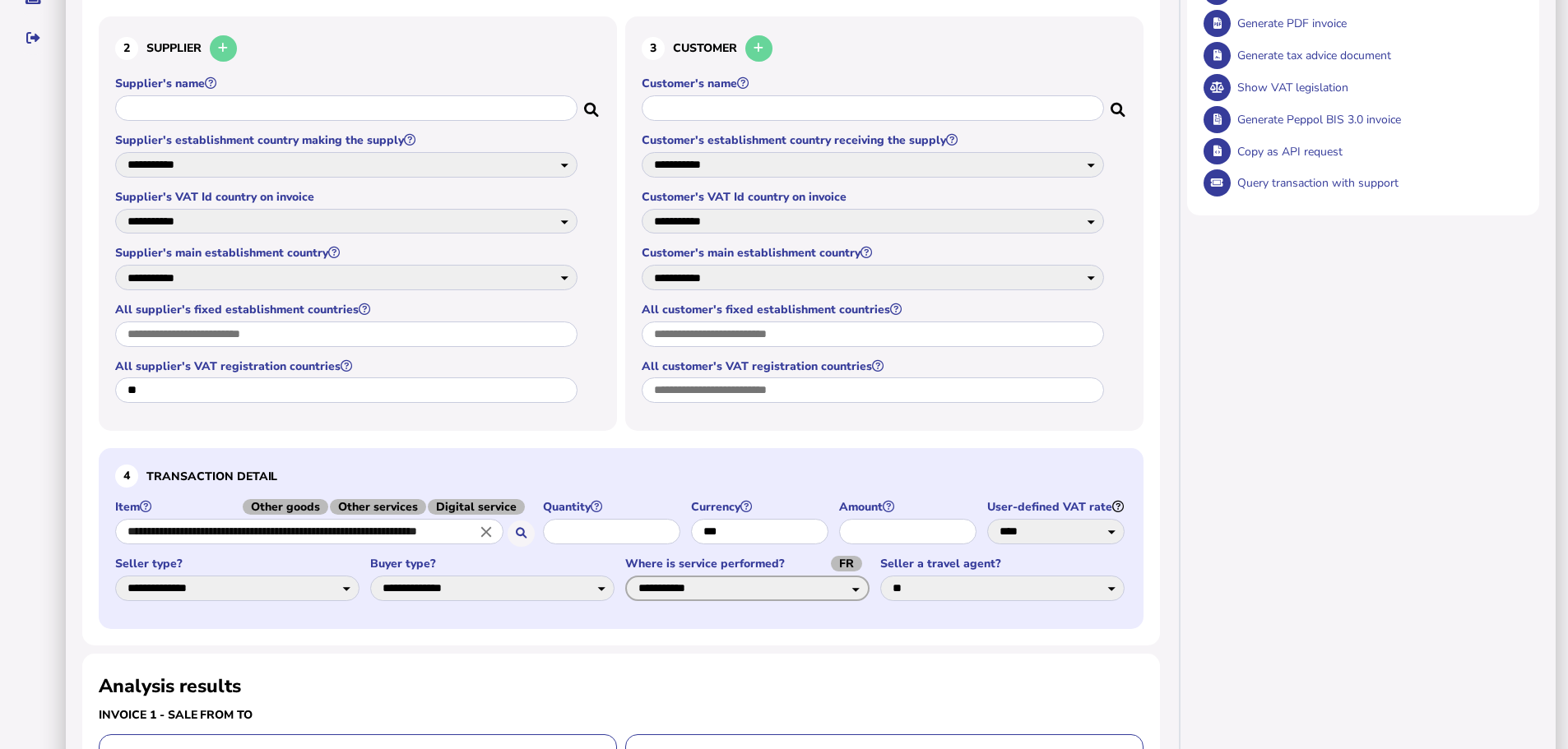 click on "**********" at bounding box center (747, 588) 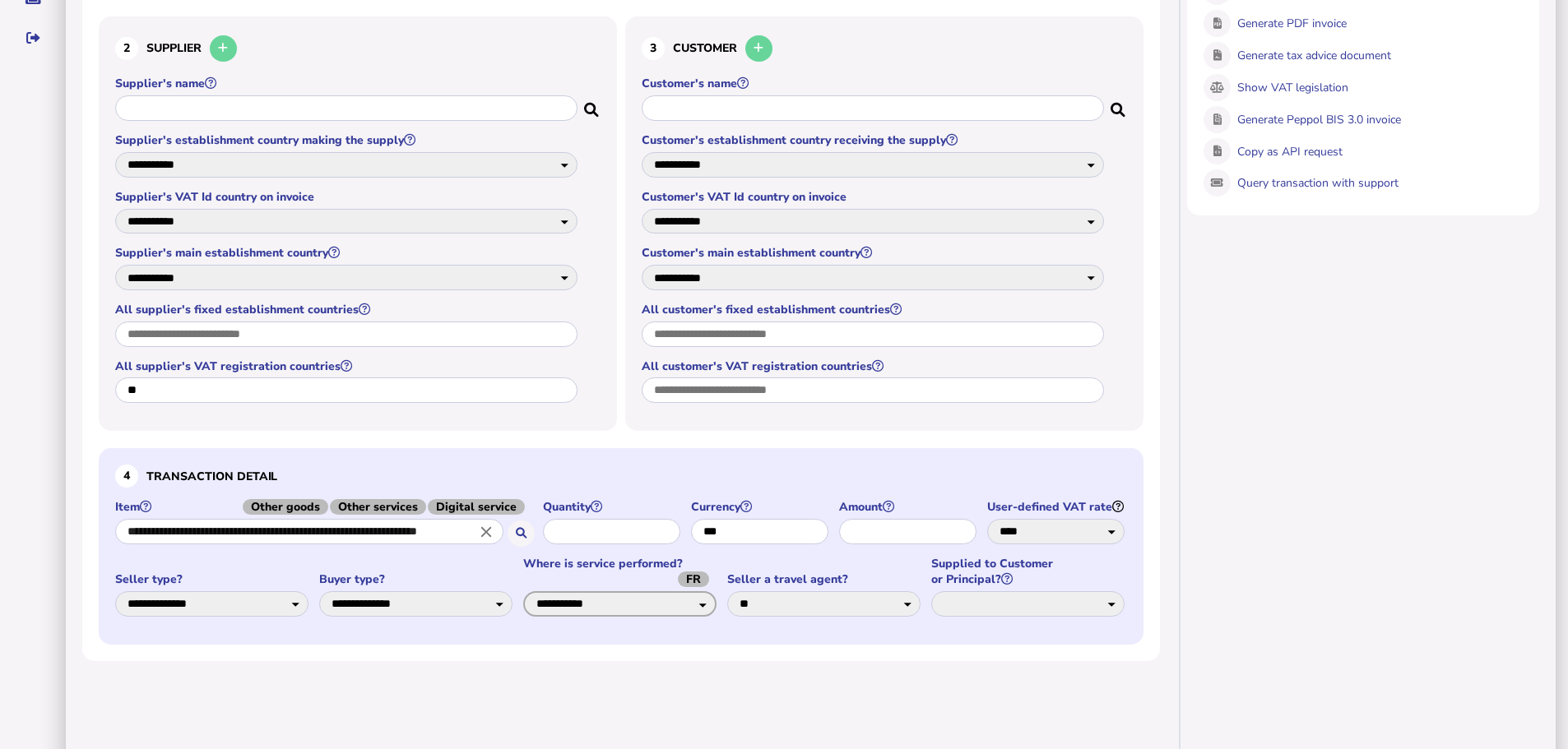 click on "**********" at bounding box center (619, 603) 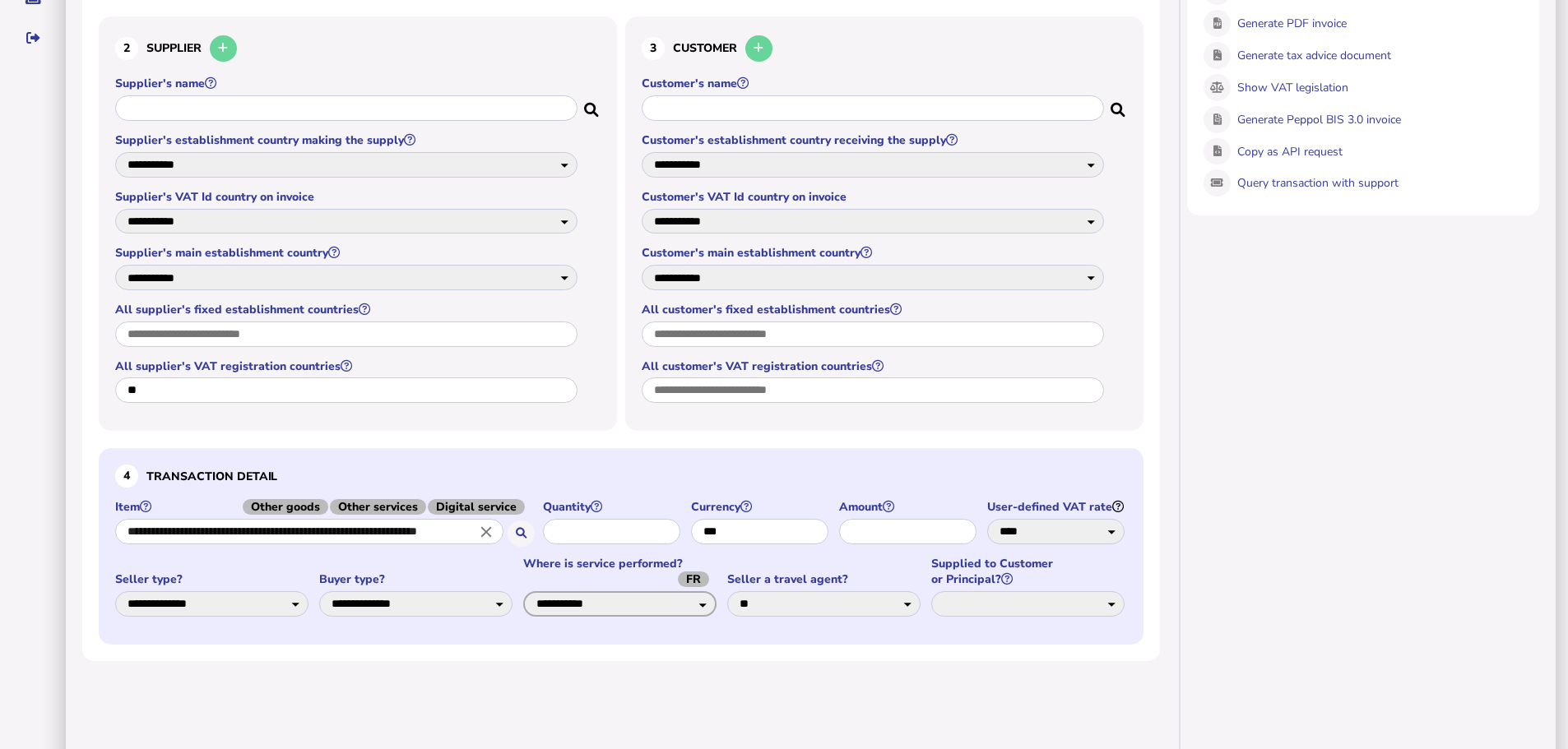 click on "**********" at bounding box center [619, 603] 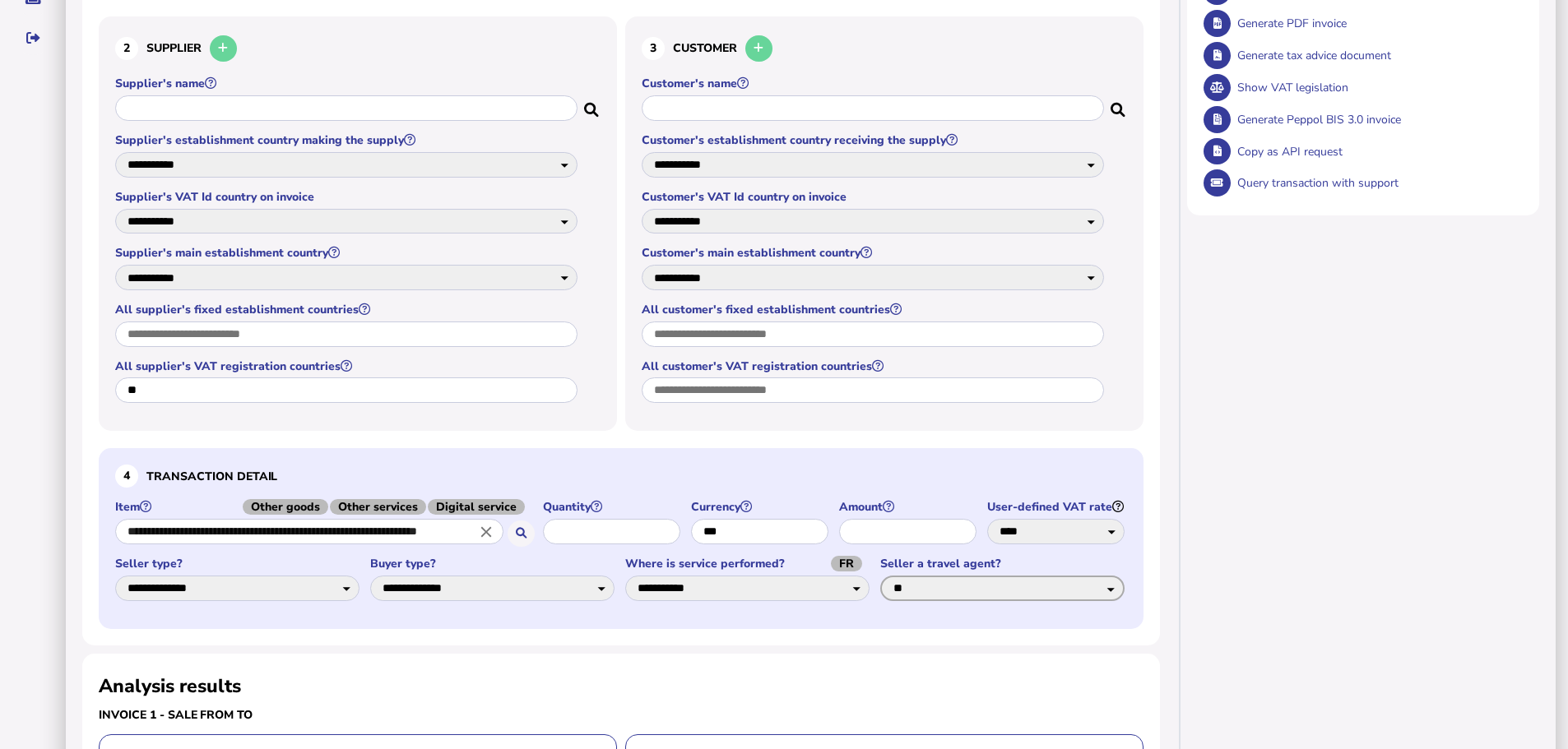 click on "*** **" at bounding box center [1002, 588] 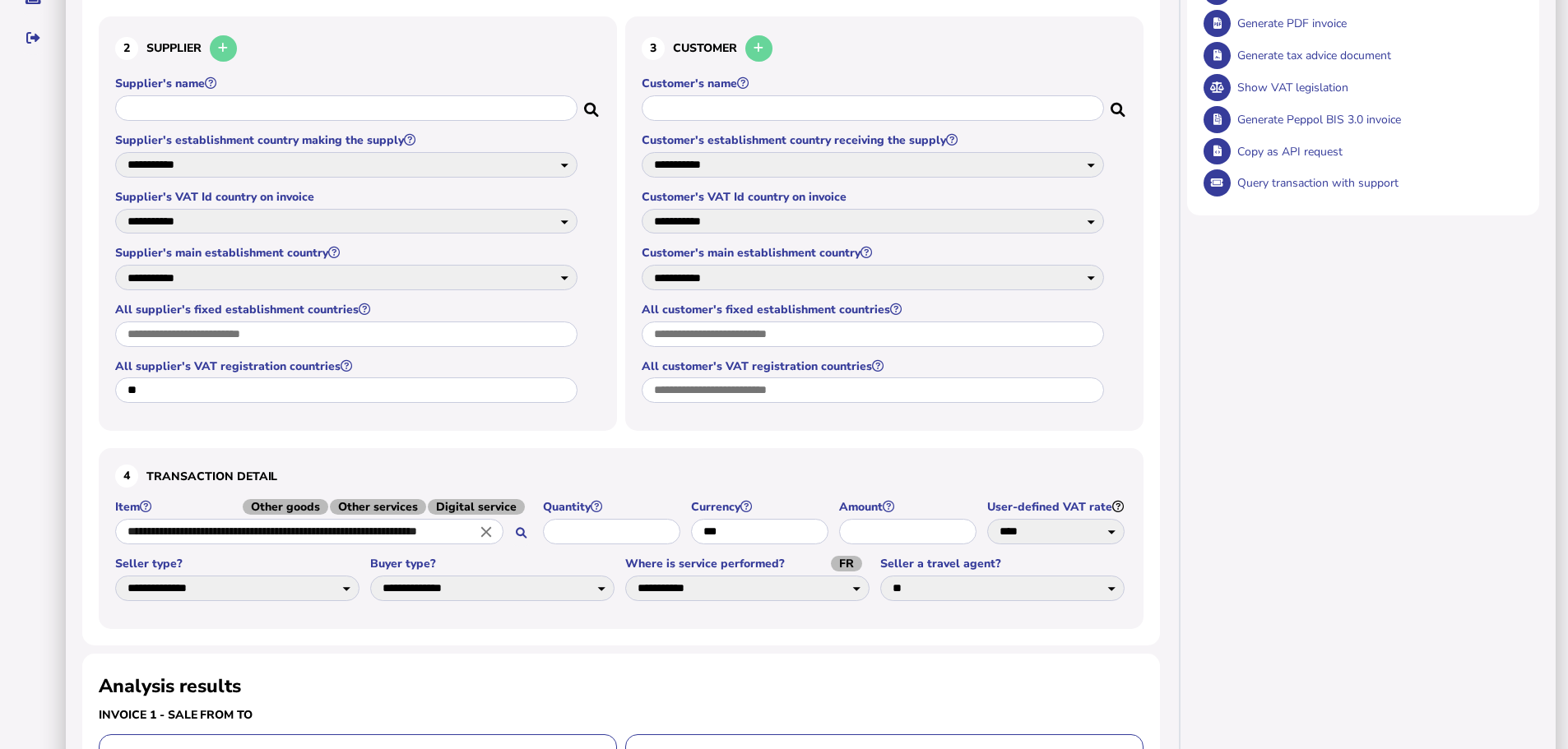 click on "Share transaction Actions Clear form Save to Transaction list Generate PDF invoice Generate tax advice document Show VAT legislation Generate Peppol BIS 3.0 invoice Copy as API request Query transaction with support" at bounding box center (1369, 705) 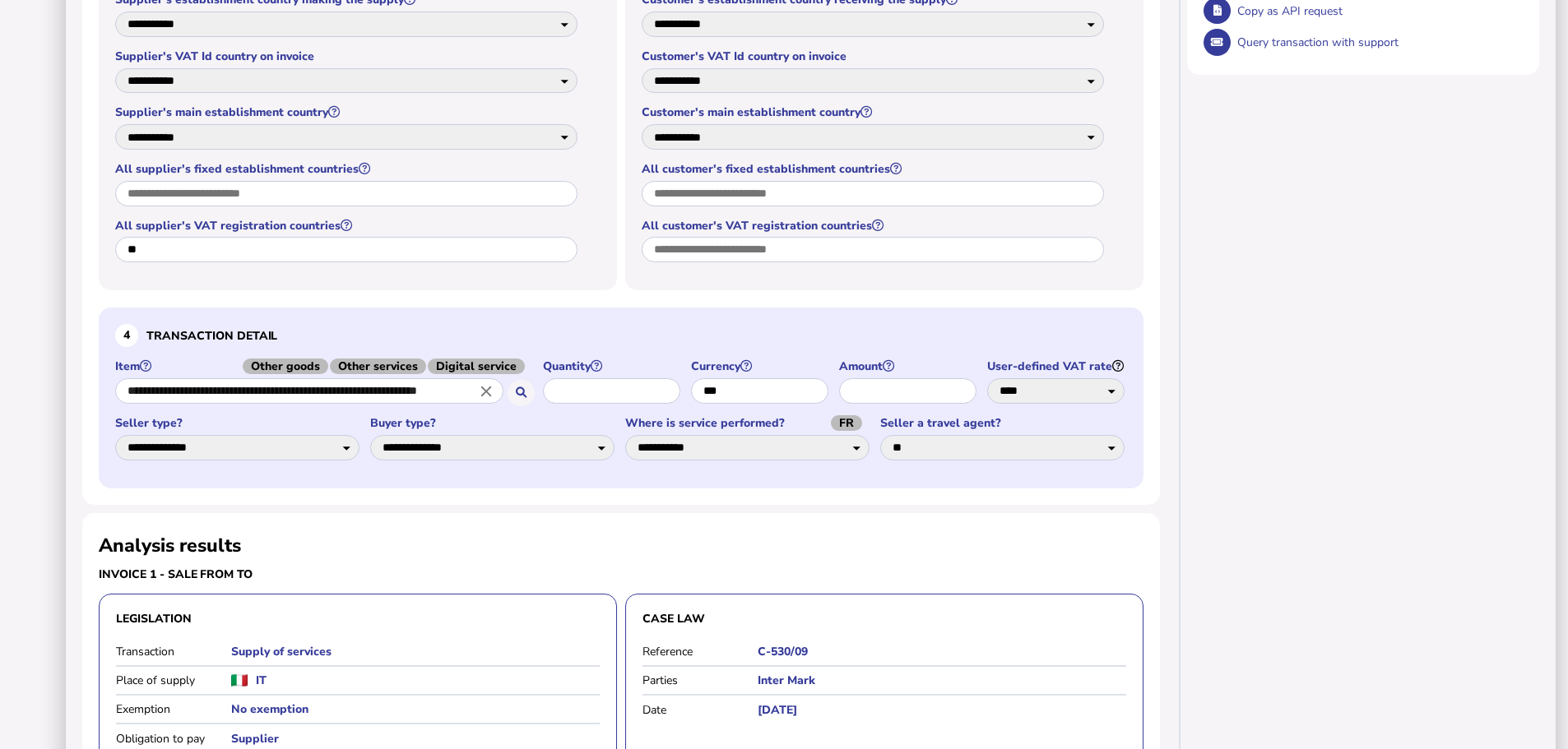 scroll, scrollTop: 526, scrollLeft: 0, axis: vertical 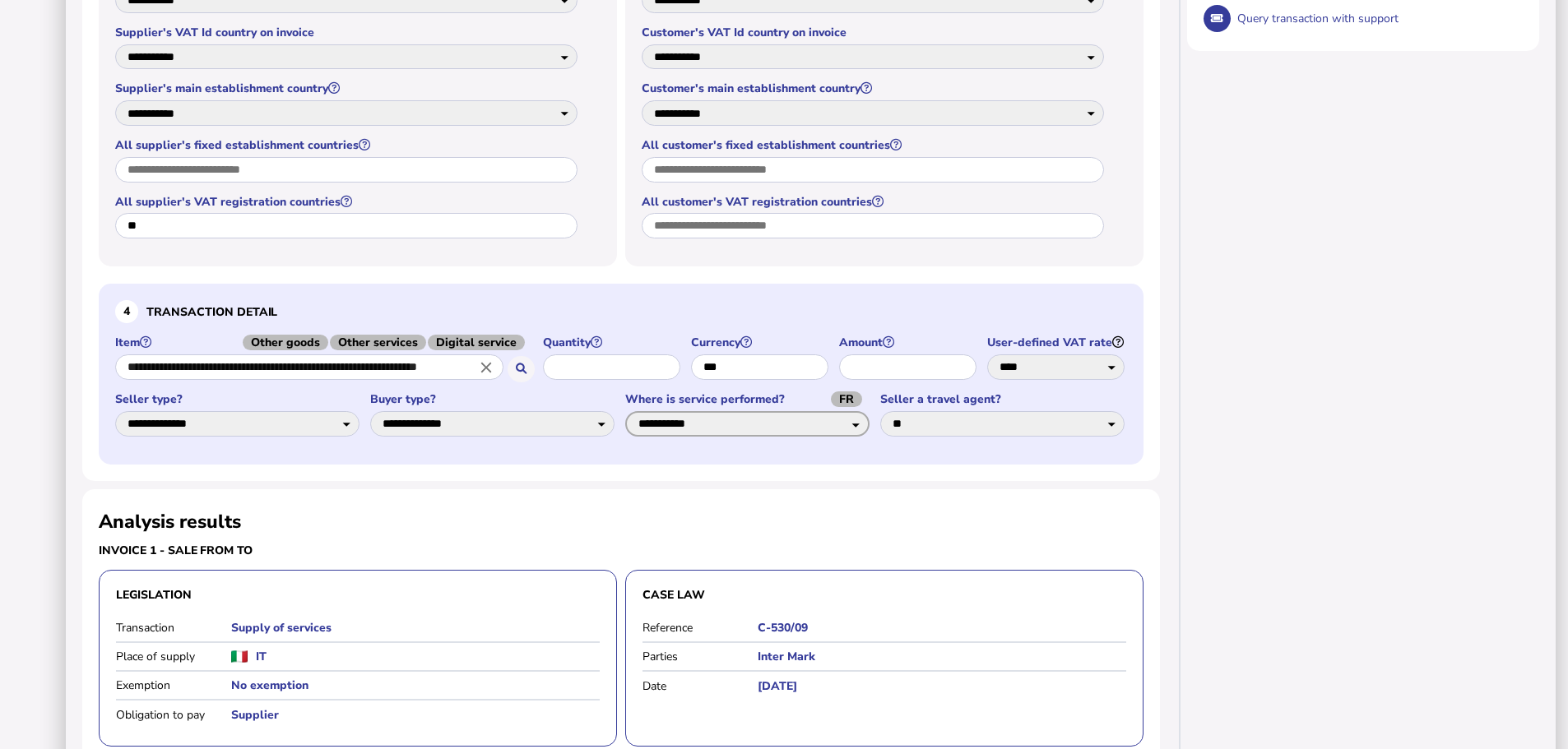 click on "**********" at bounding box center (747, 423) 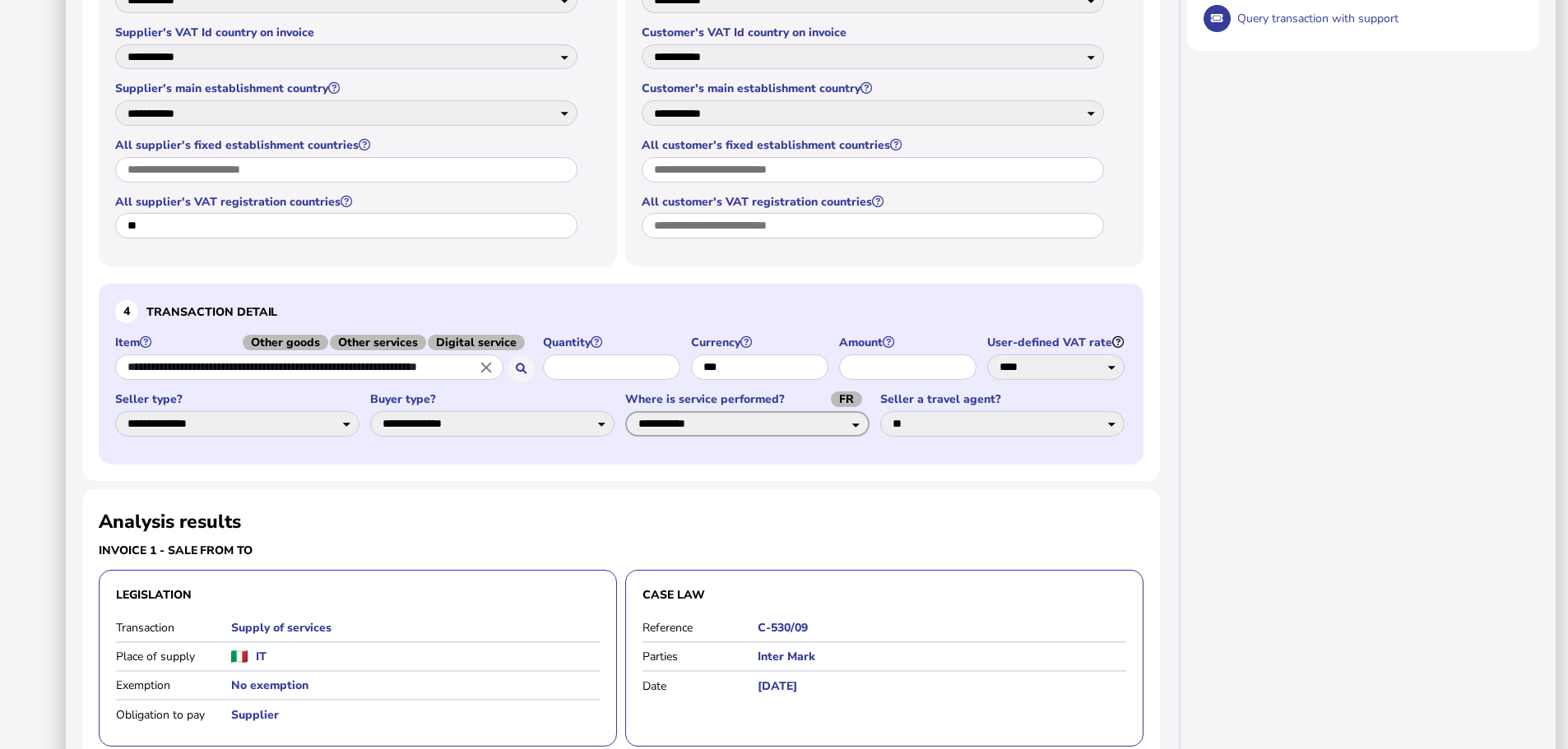 click on "**********" at bounding box center [747, 423] 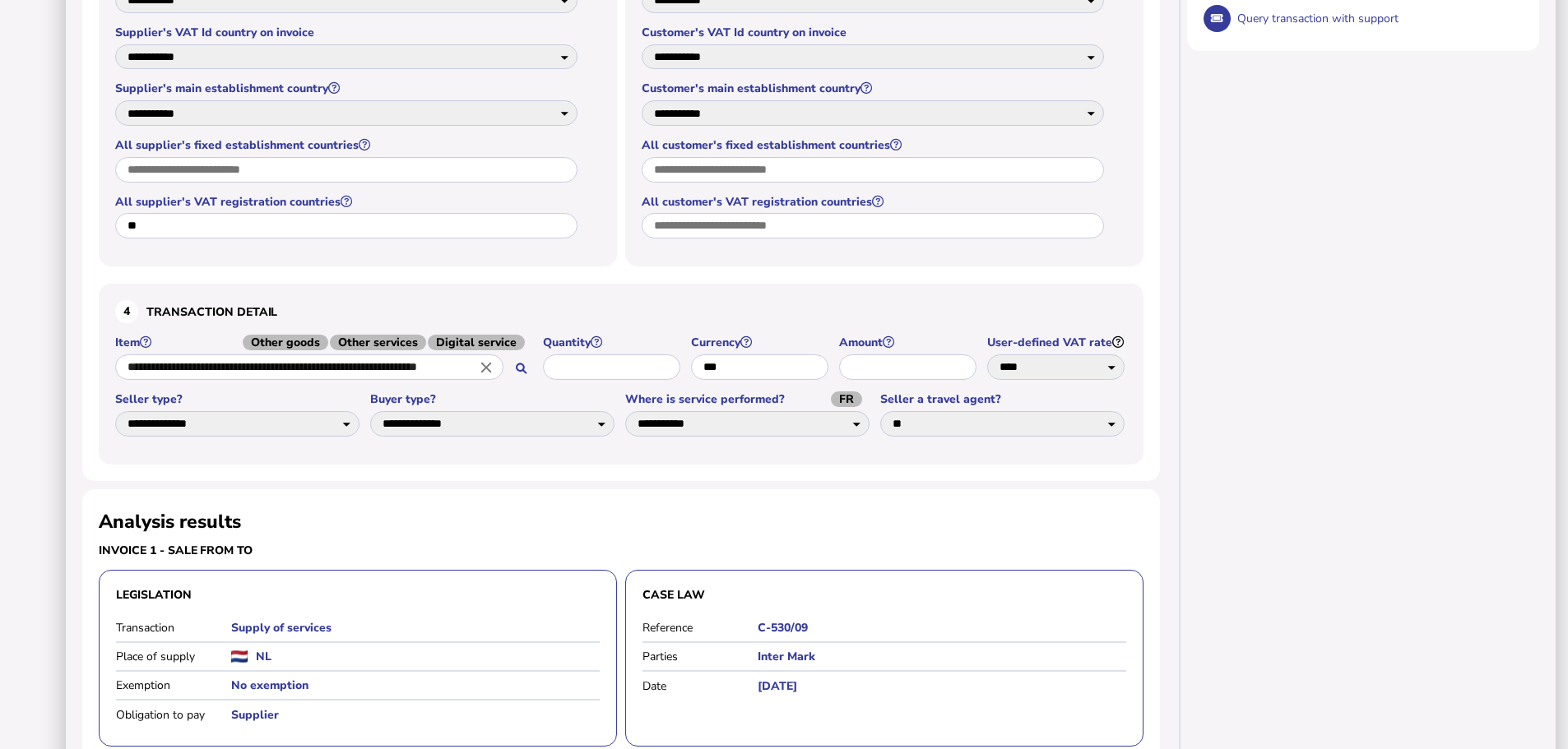 click on "Share transaction Actions Clear form Save to Transaction list Generate PDF invoice Generate tax advice document Show VAT legislation Generate Peppol BIS 3.0 invoice Copy as API request Query transaction with support" at bounding box center [1369, 511] 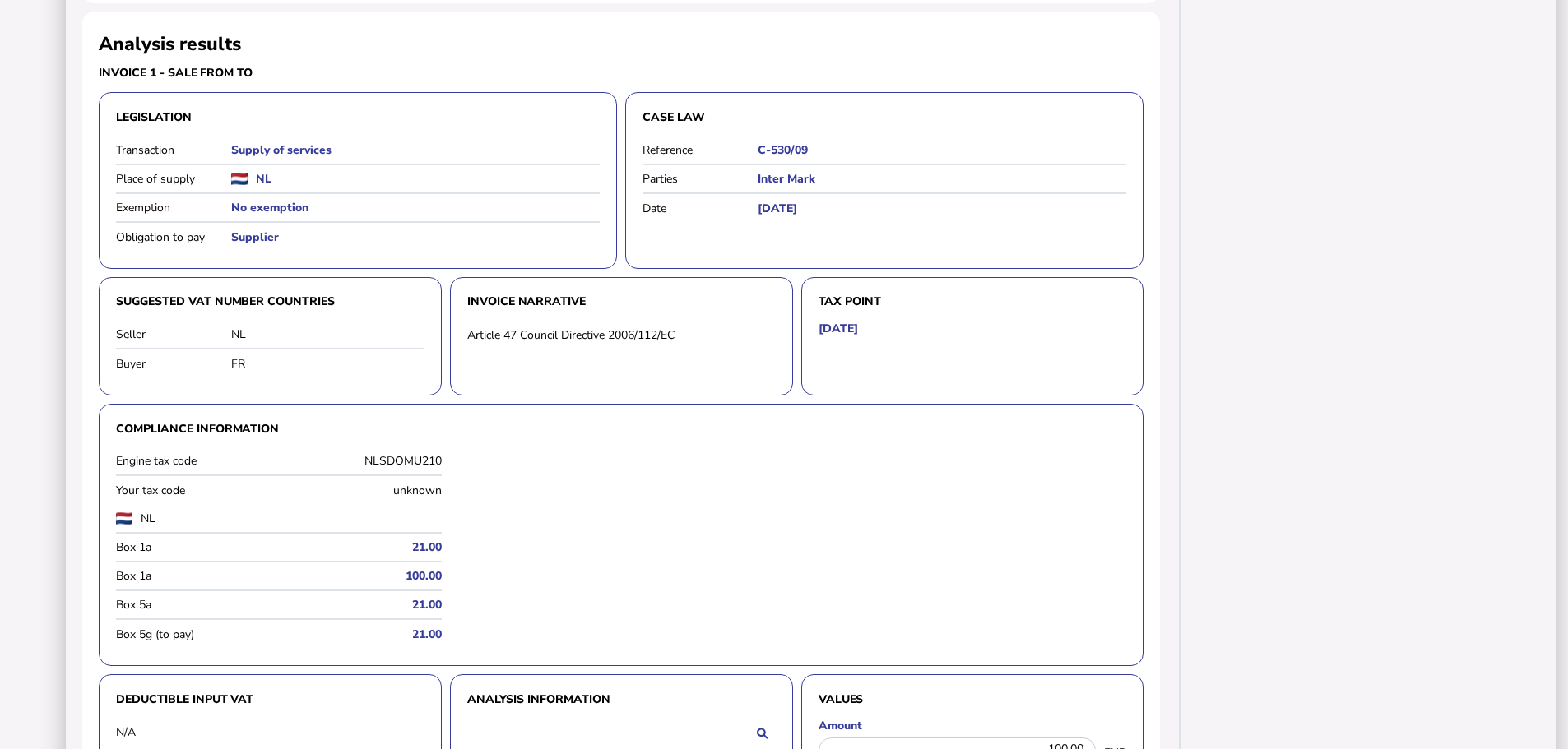 scroll, scrollTop: 715, scrollLeft: 0, axis: vertical 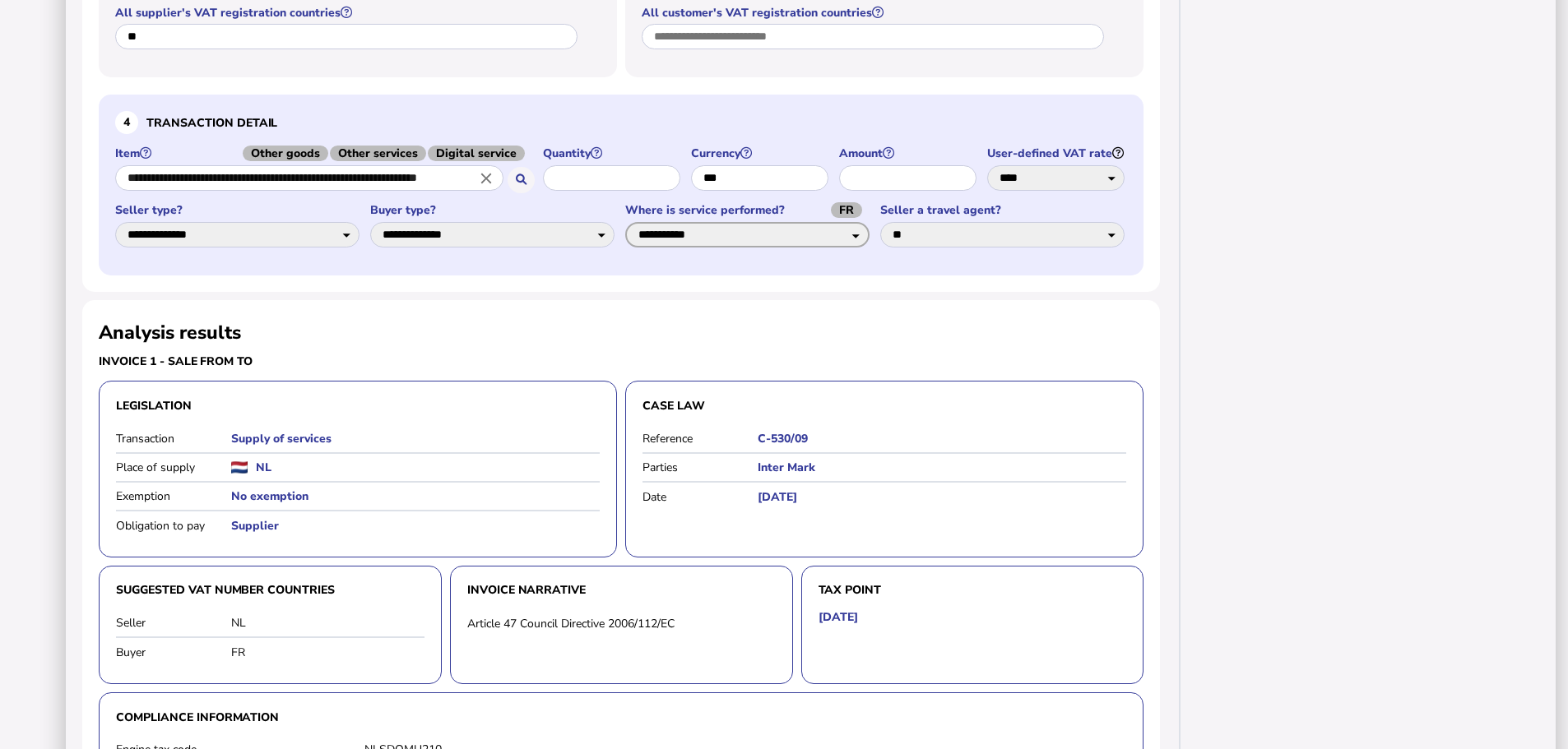 click on "**********" at bounding box center (747, 234) 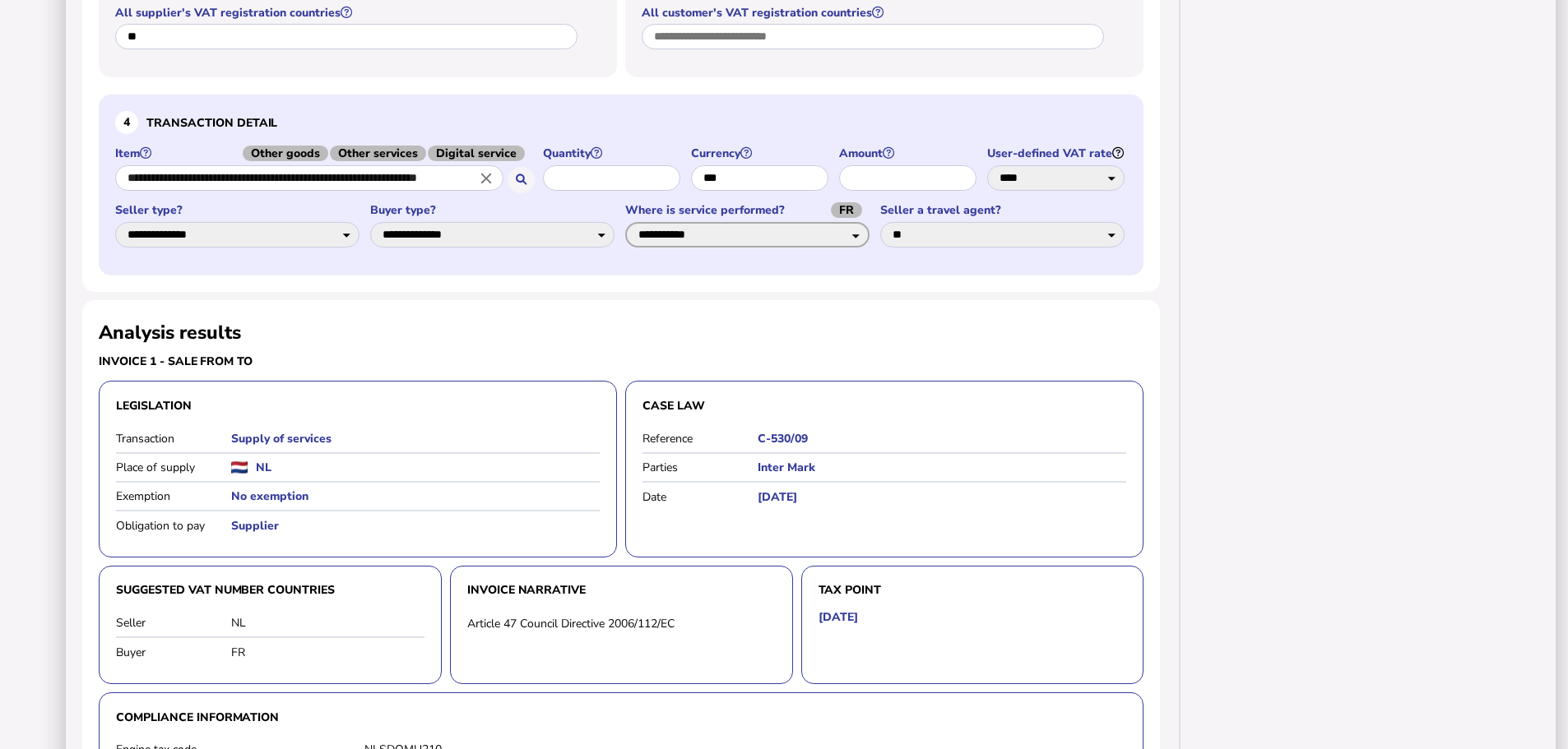 select on "**" 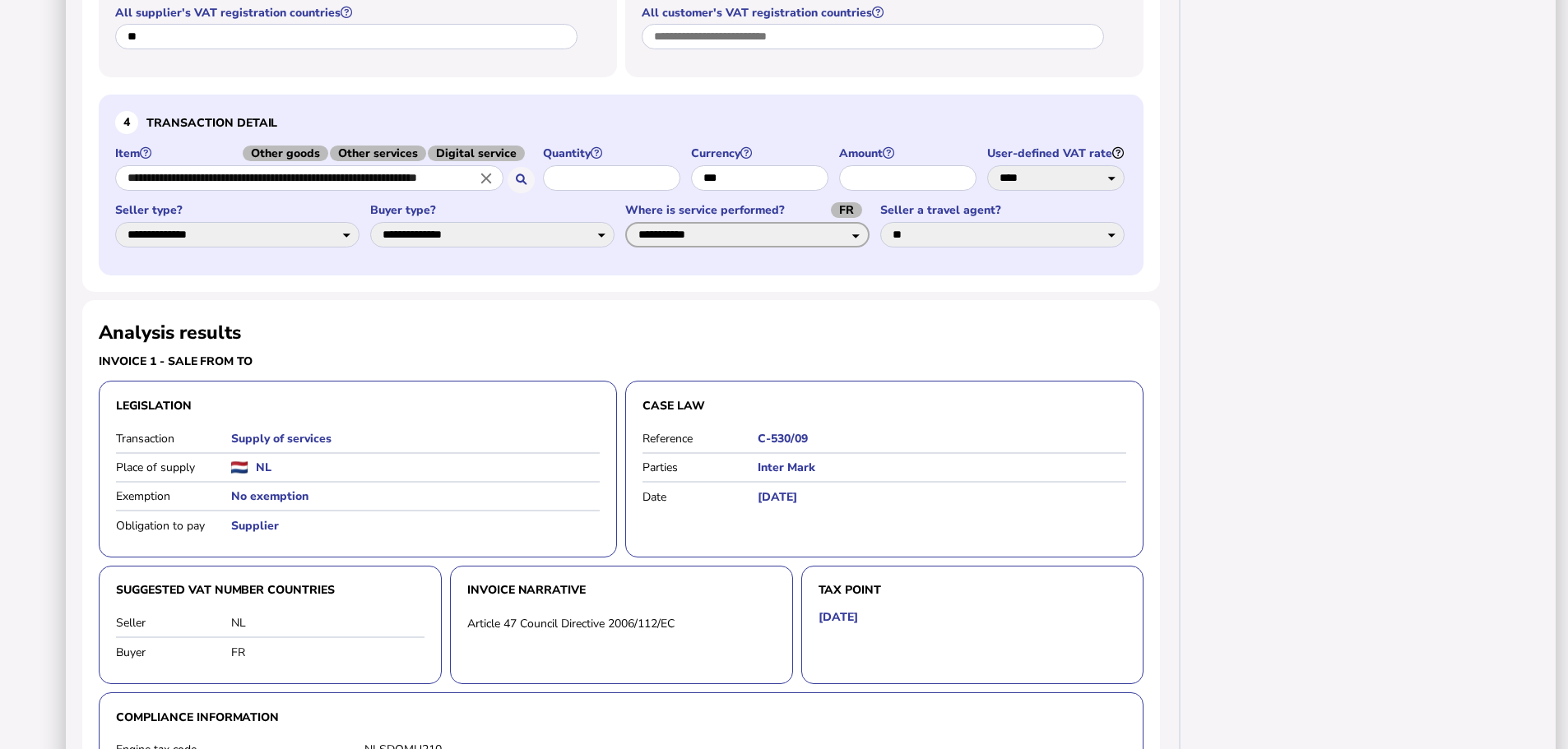 click on "**********" at bounding box center [747, 234] 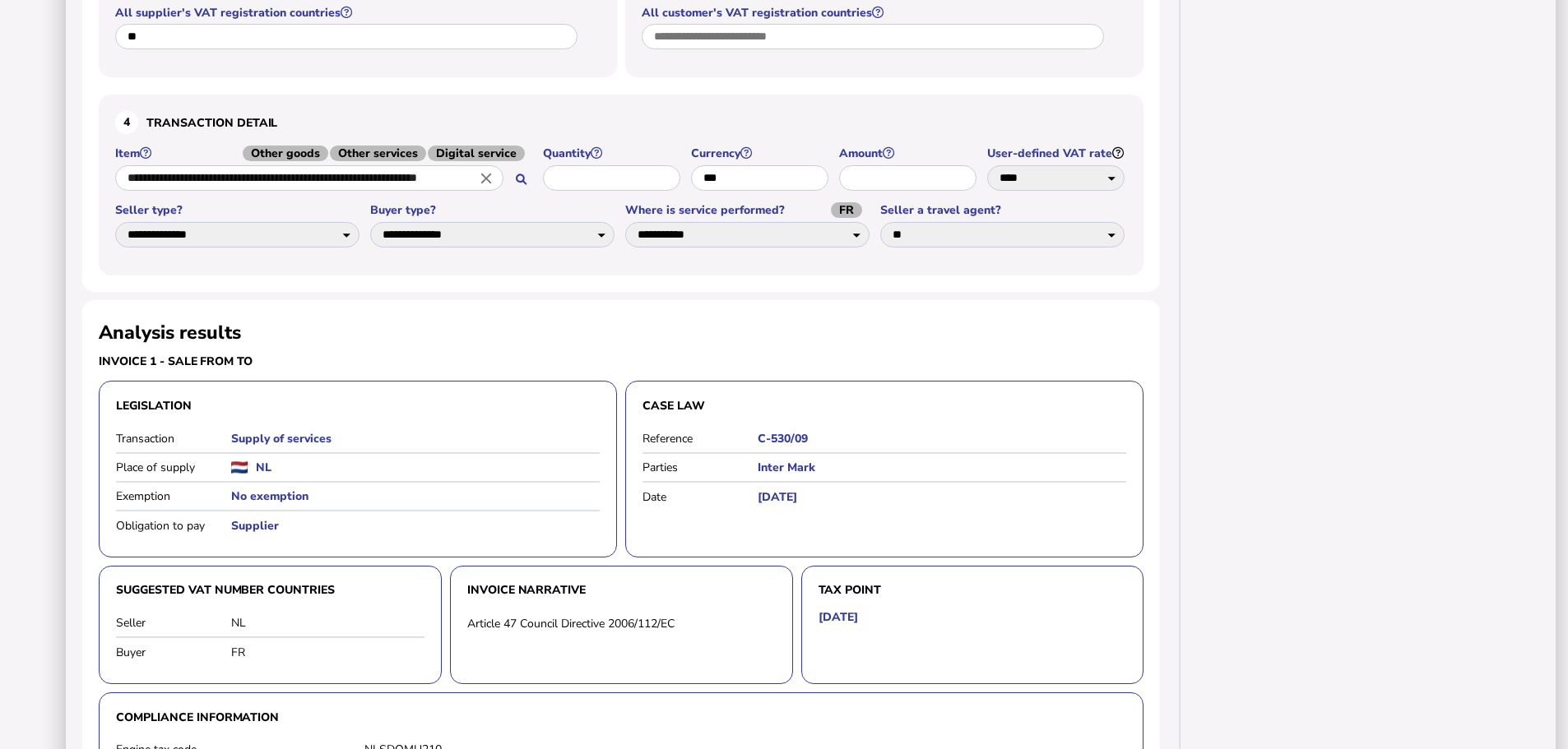 click on "Share transaction Actions Clear form Save to Transaction list Generate PDF invoice Generate tax advice document Show VAT legislation Generate Peppol BIS 3.0 invoice Copy as API request Query transaction with support" at bounding box center [1369, 322] 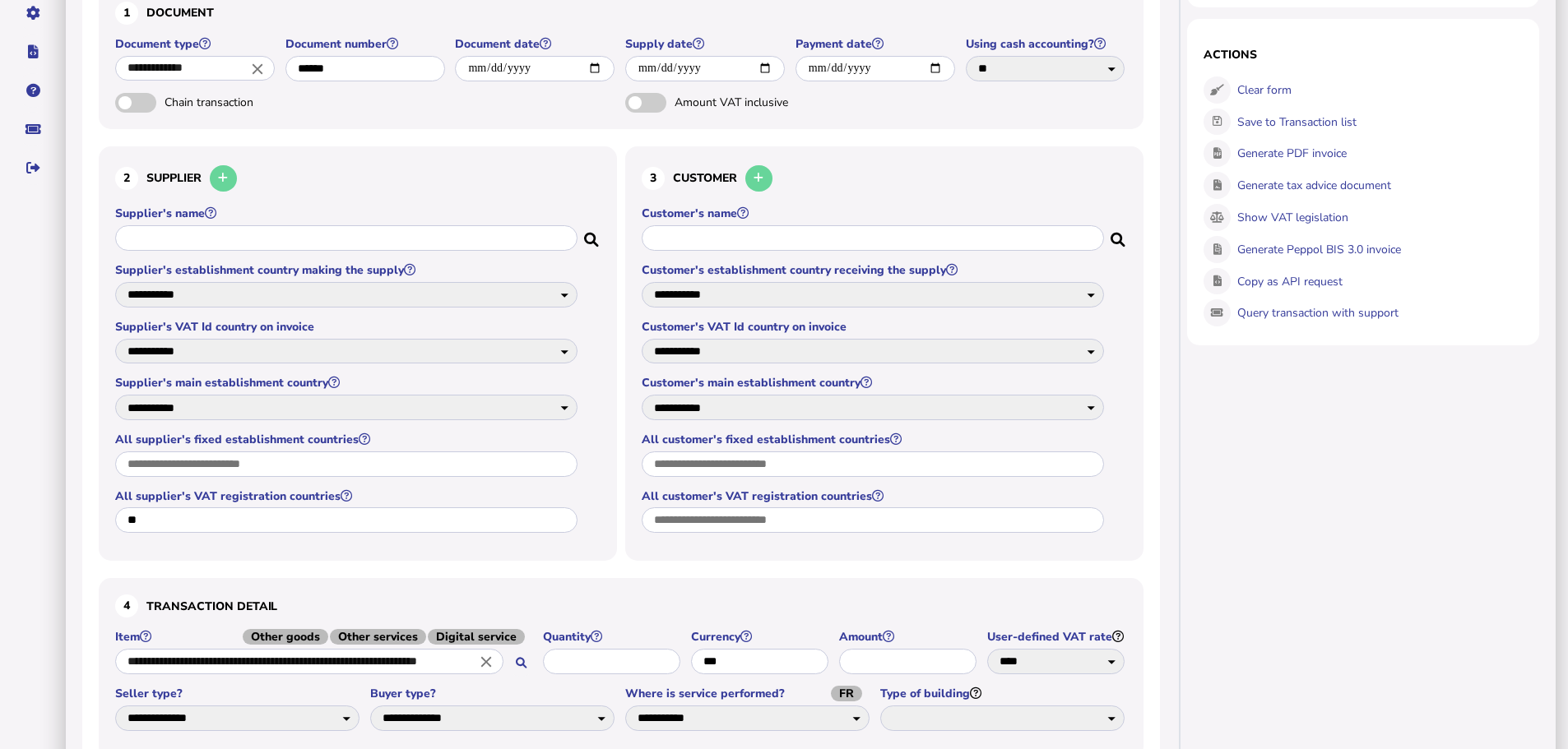 scroll, scrollTop: 439, scrollLeft: 0, axis: vertical 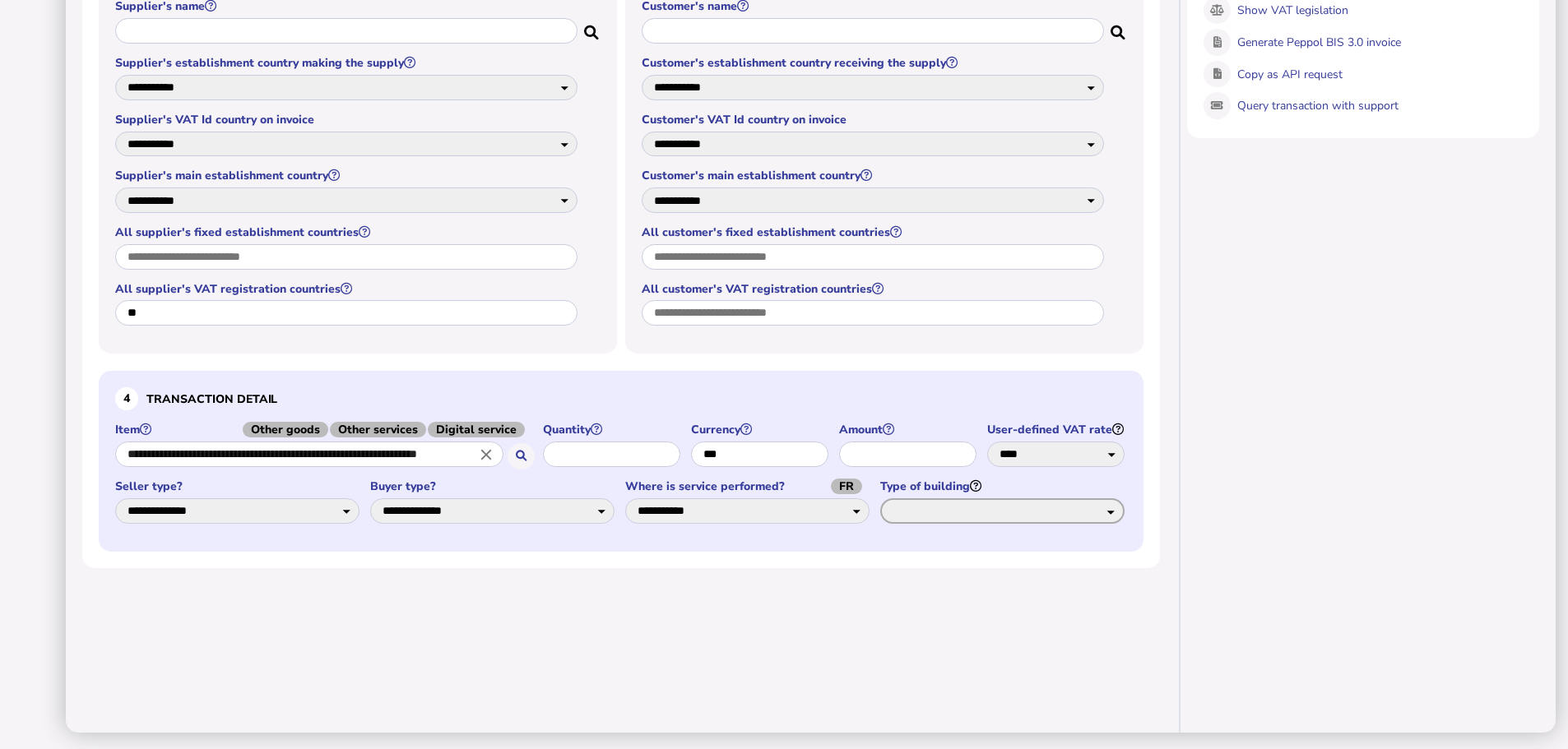click on "**********" at bounding box center (1002, 511) 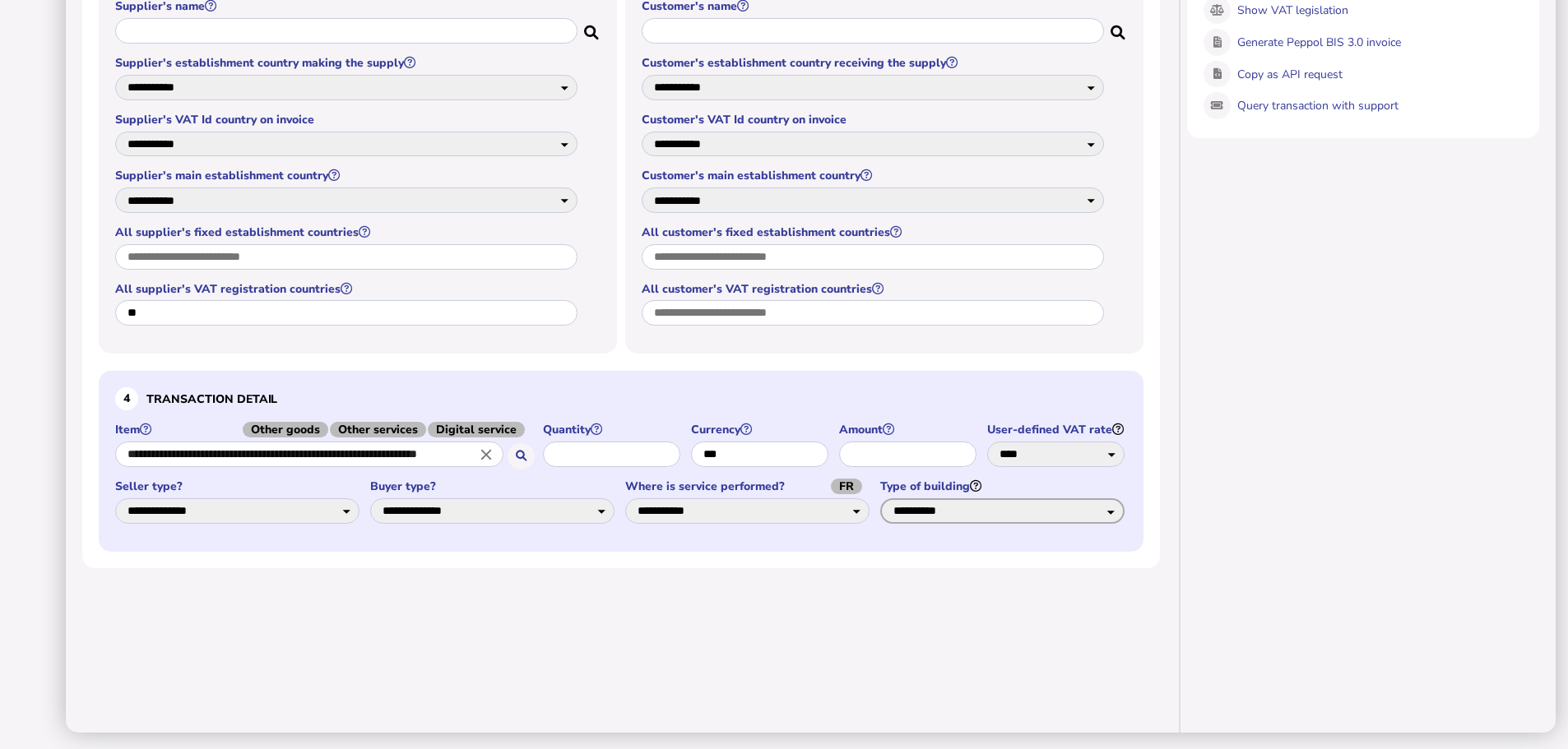 click on "**********" at bounding box center [1002, 511] 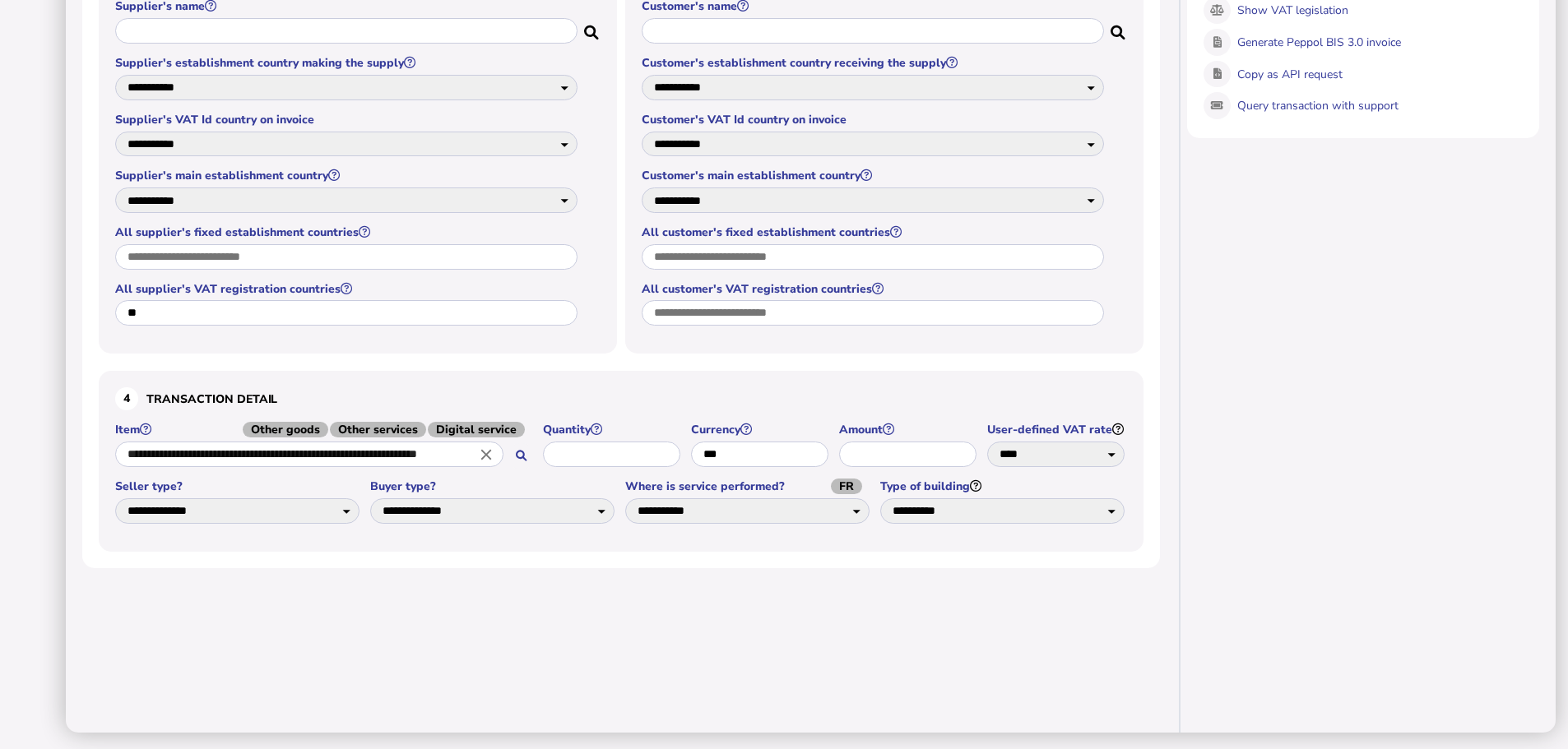 click on "Share transaction Actions Clear form Save to Transaction list Generate PDF invoice Generate tax advice document Show VAT legislation Generate Peppol BIS 3.0 invoice Copy as API request Query transaction with support" at bounding box center (1369, 214) 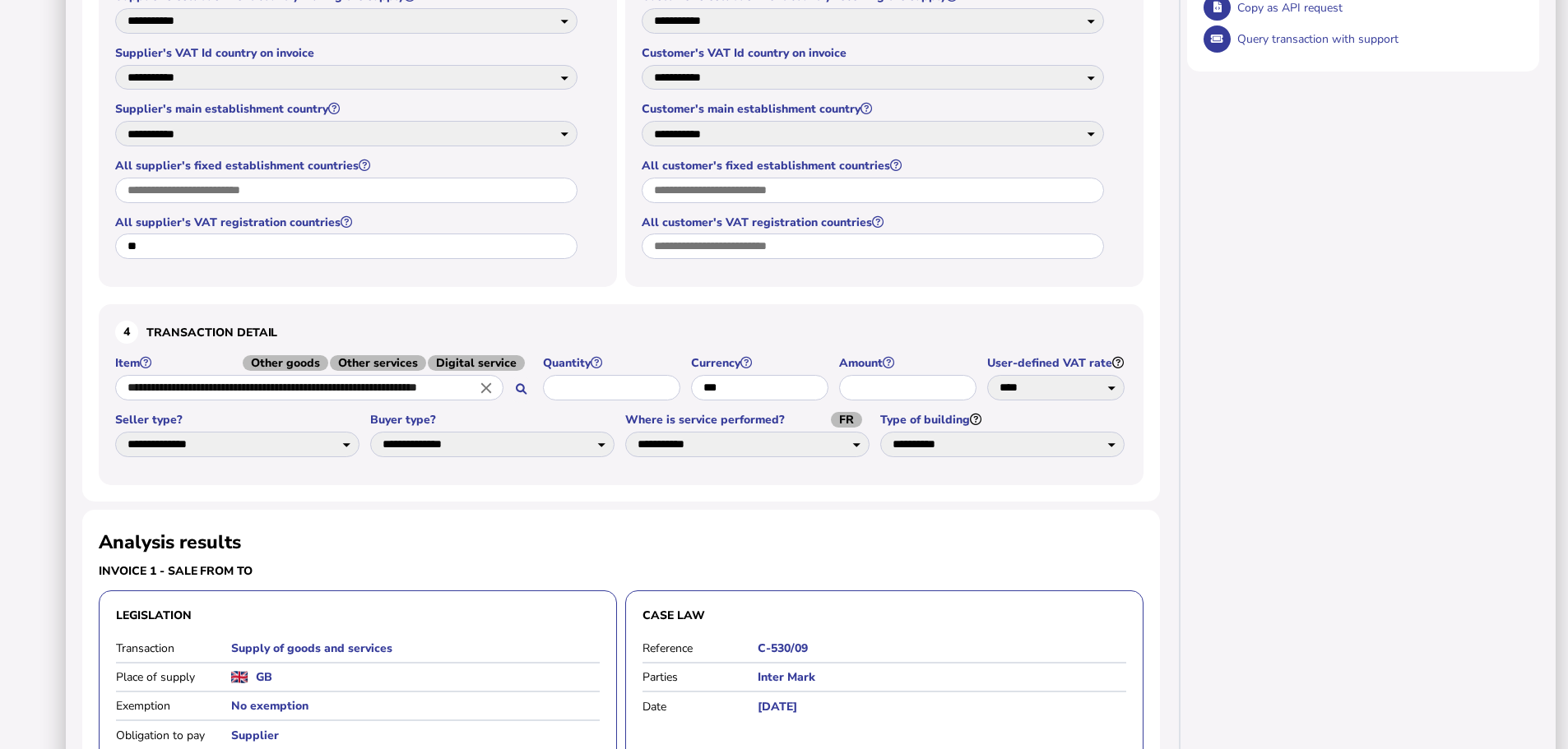 scroll, scrollTop: 493, scrollLeft: 0, axis: vertical 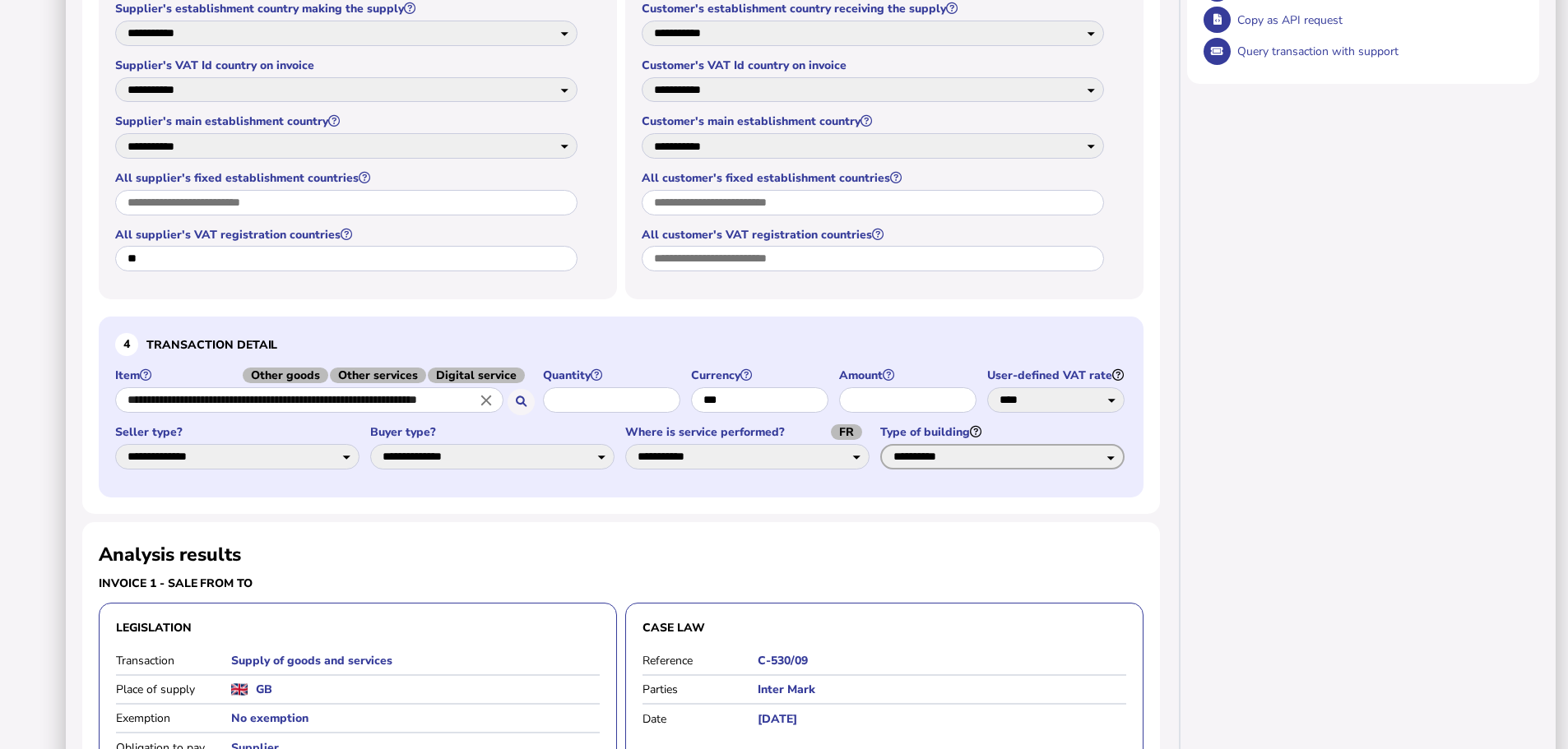 click on "**********" at bounding box center [1002, 456] 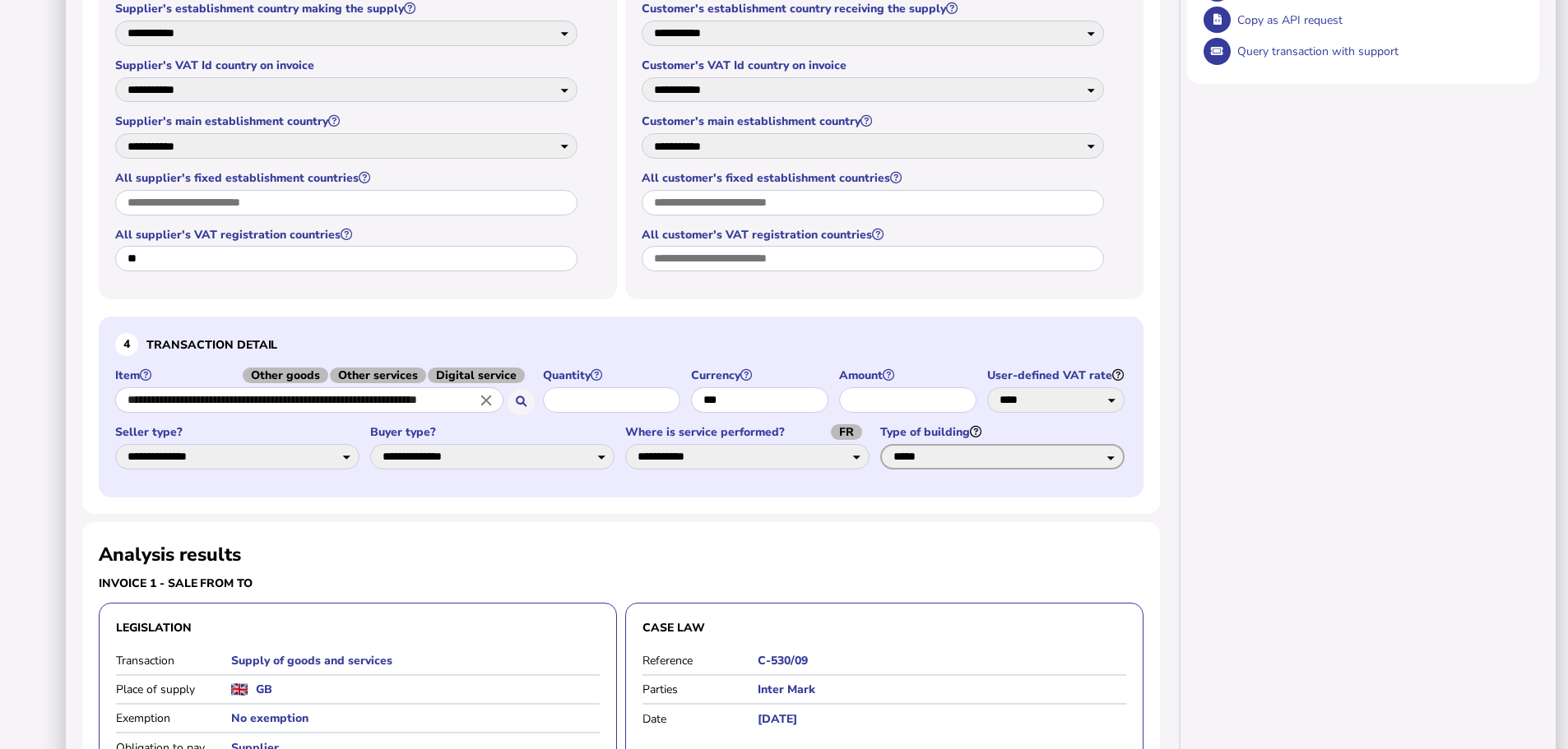 click on "**********" at bounding box center [1002, 456] 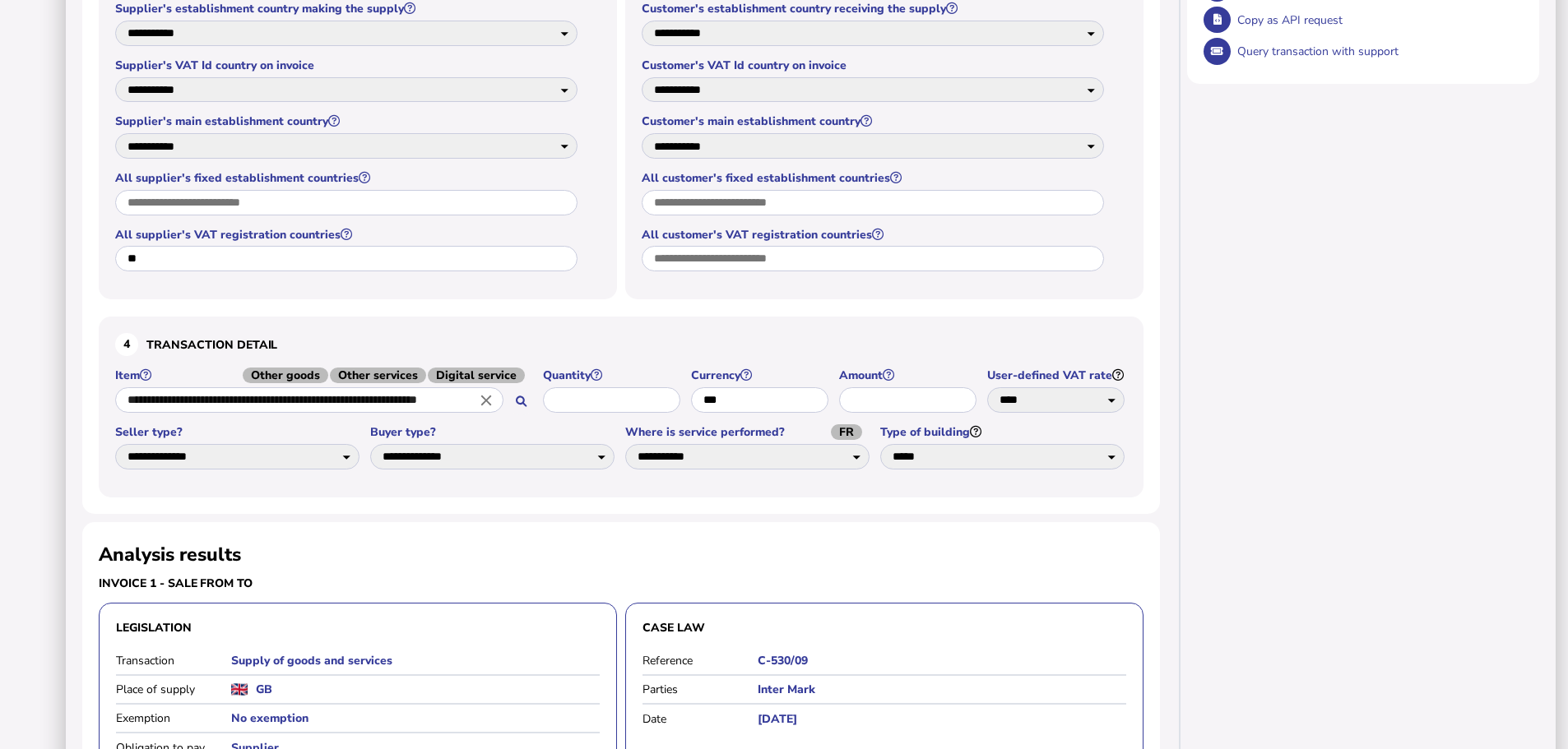 click on "Share transaction Actions Clear form Save to Transaction list Generate PDF invoice Generate tax advice document Show VAT legislation Generate Peppol BIS 3.0 invoice Copy as API request Query transaction with support" at bounding box center [1369, 516] 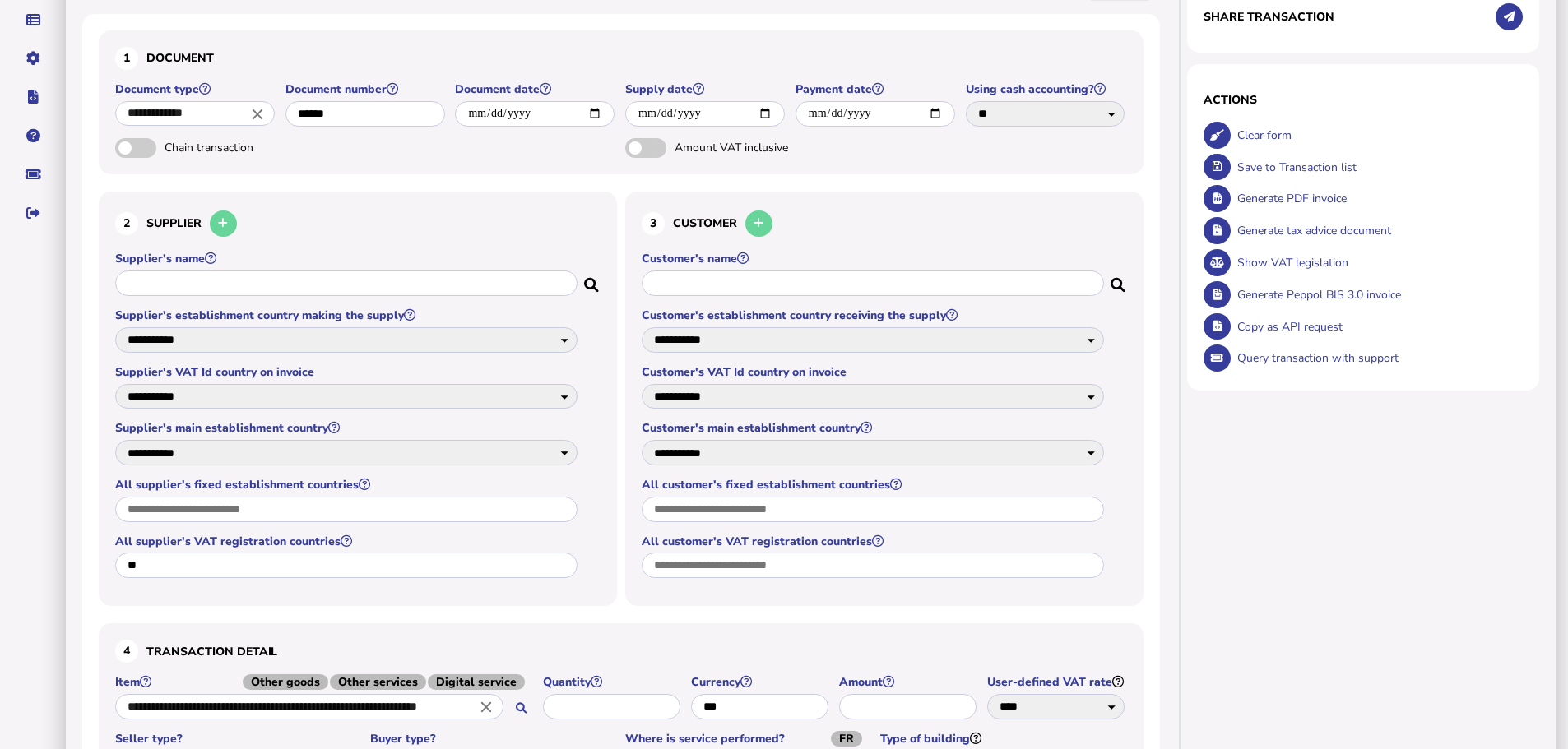 scroll, scrollTop: 0, scrollLeft: 0, axis: both 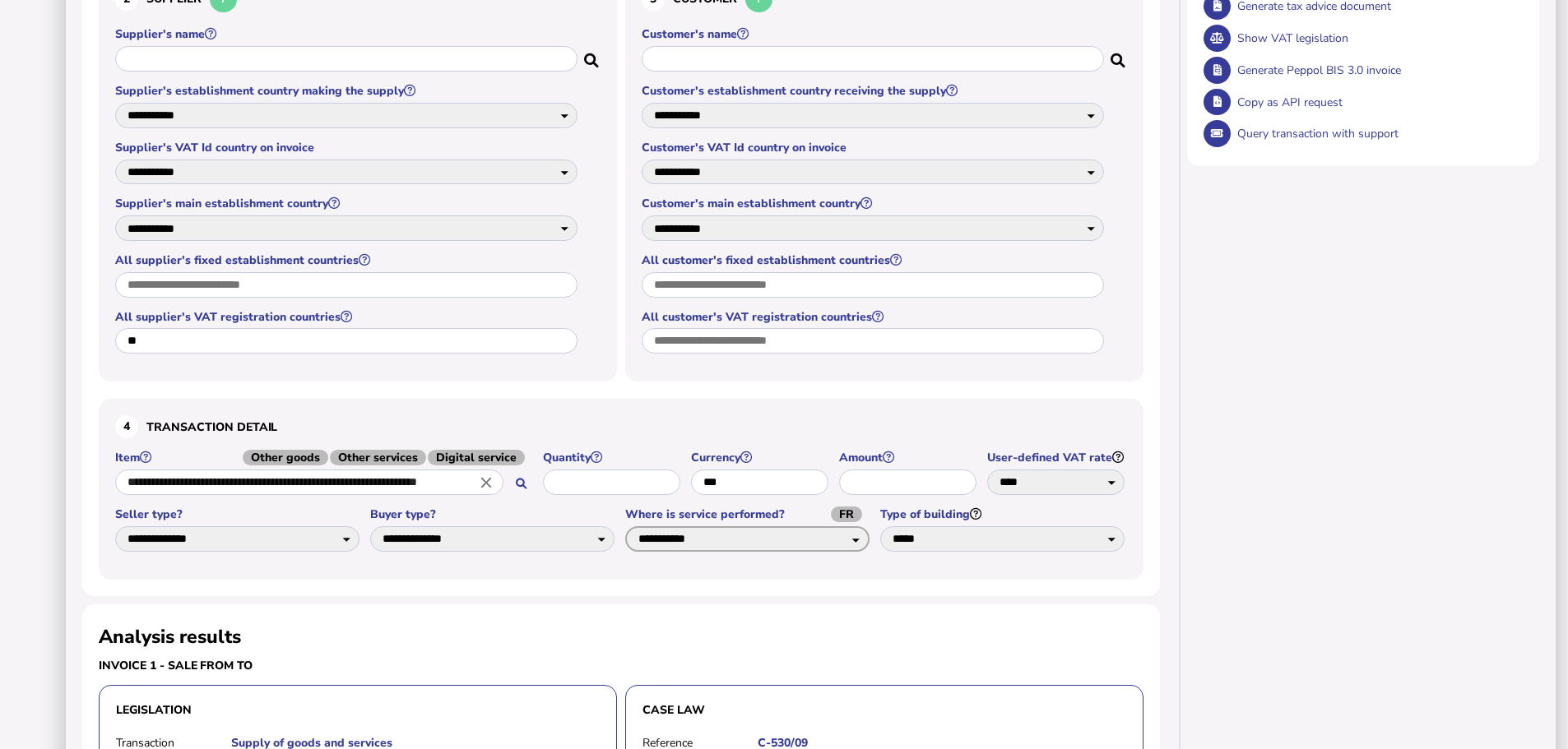 click on "**********" at bounding box center (747, 539) 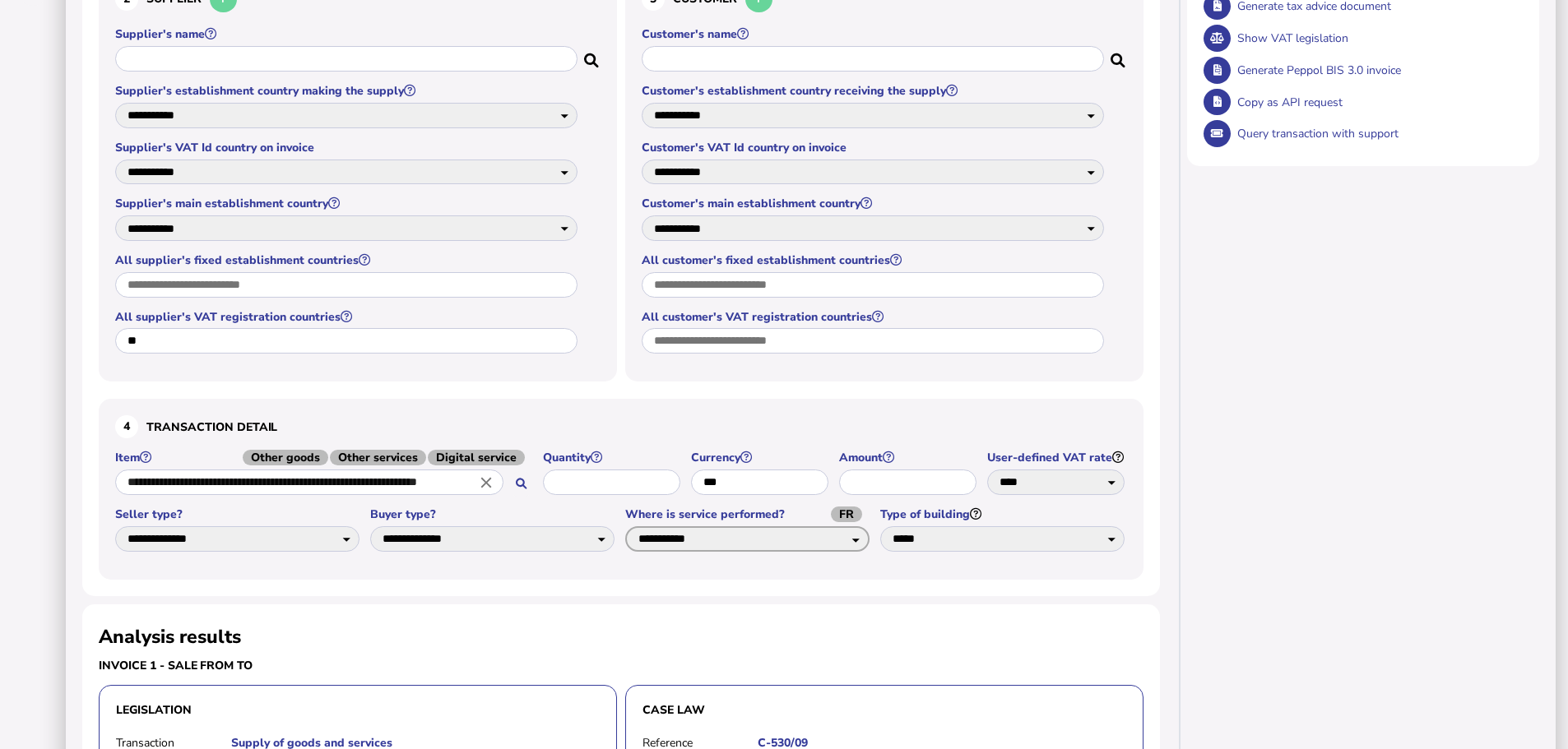 select on "**" 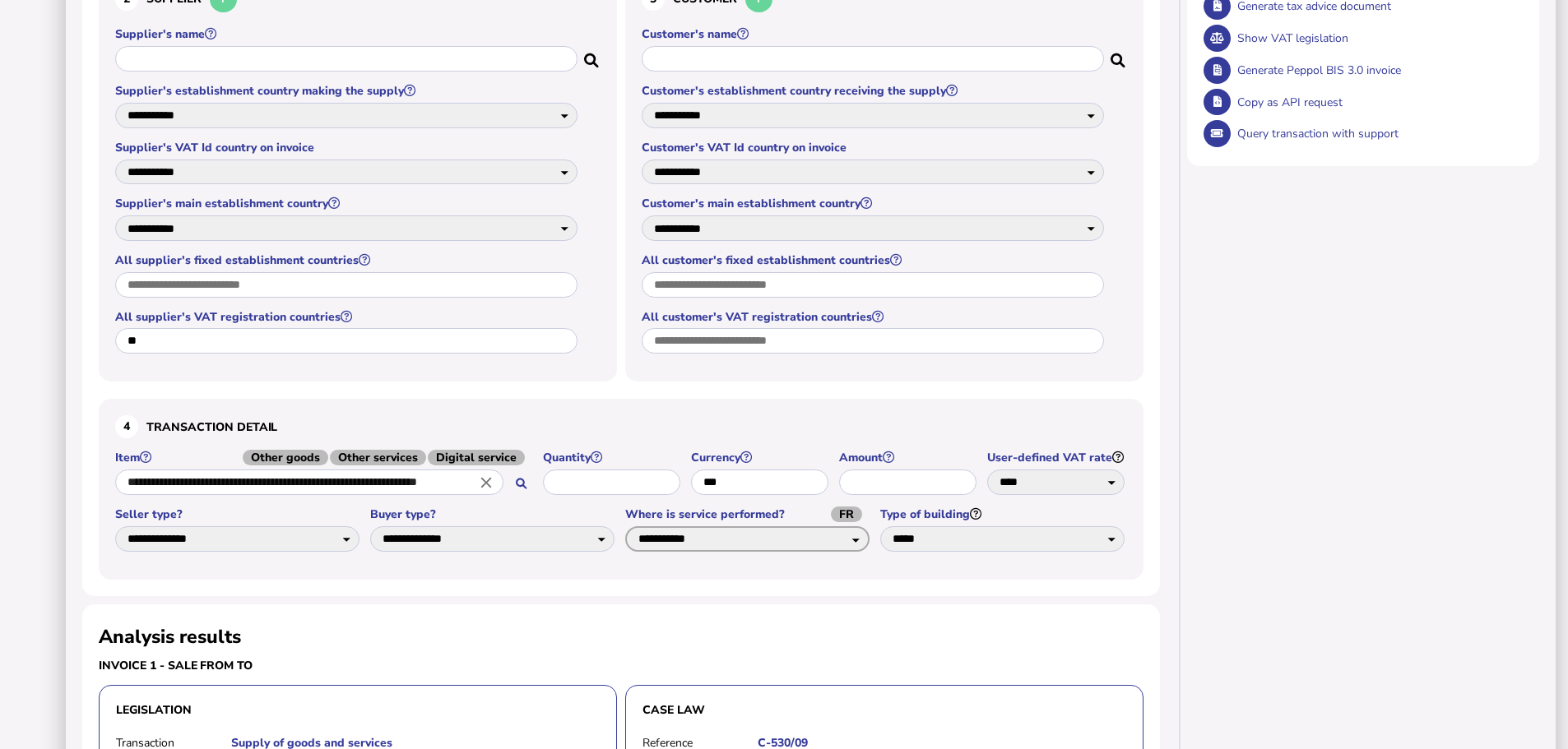 click on "**********" at bounding box center [747, 539] 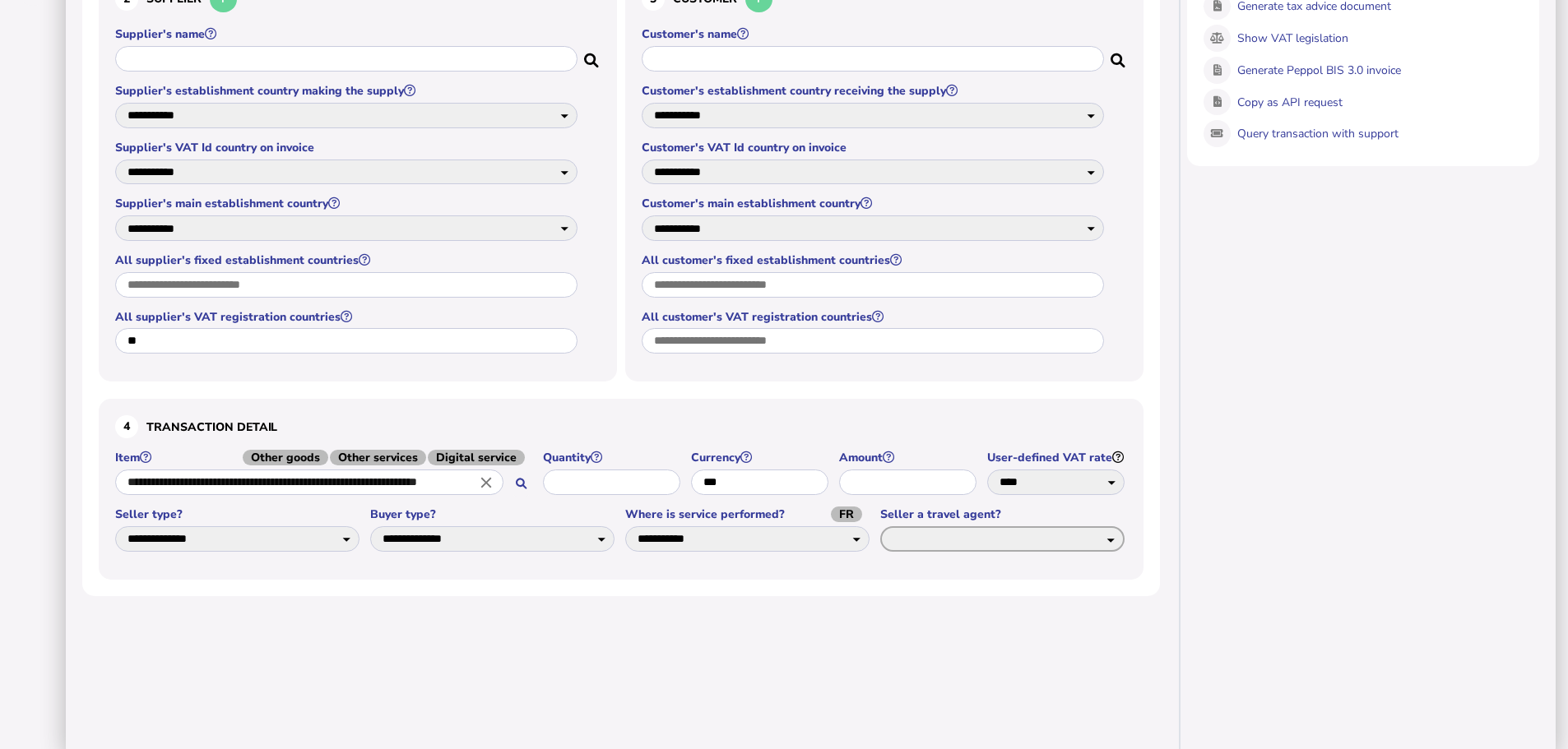 click on "*** **" at bounding box center (1002, 539) 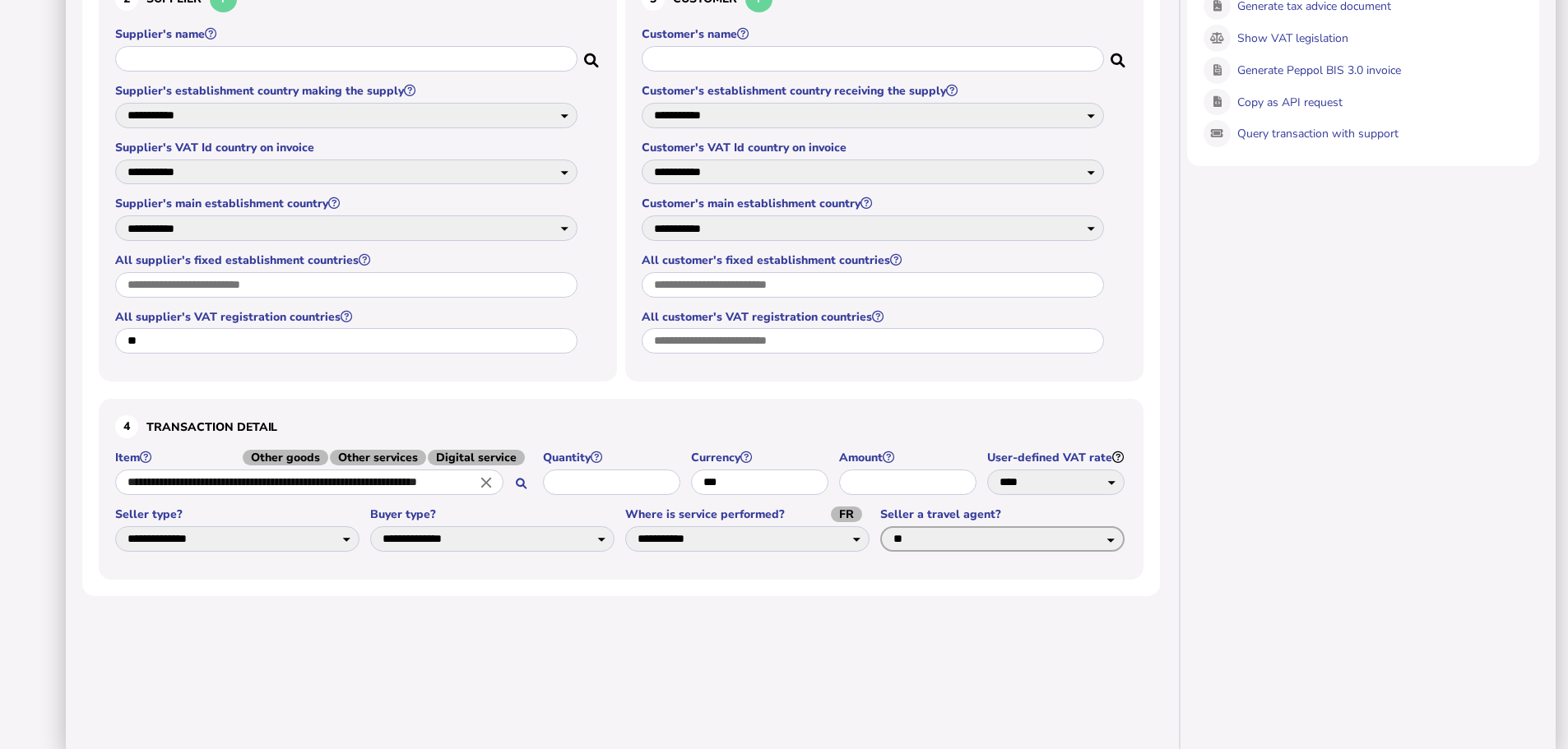 click on "*** **" at bounding box center [1002, 539] 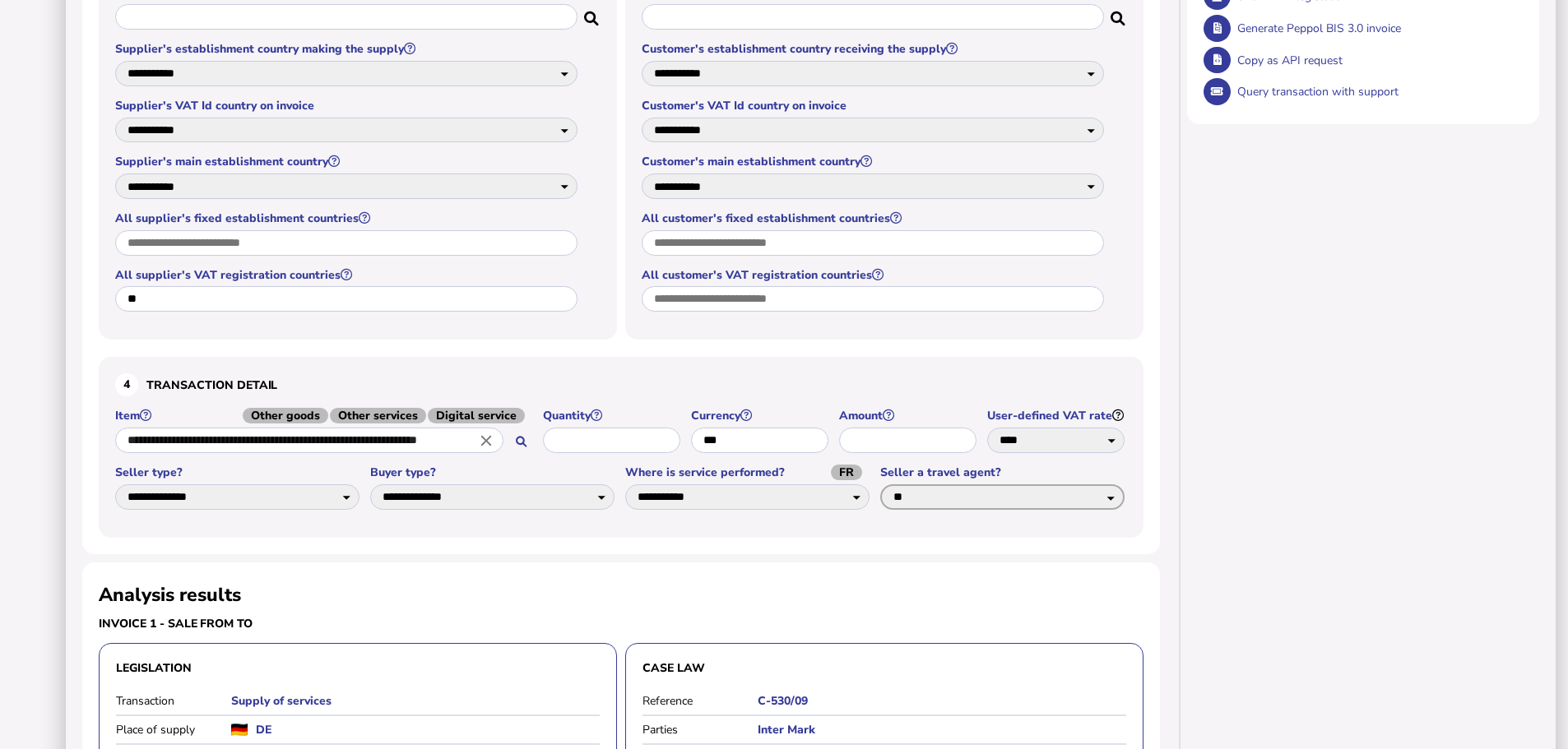 scroll, scrollTop: 414, scrollLeft: 0, axis: vertical 